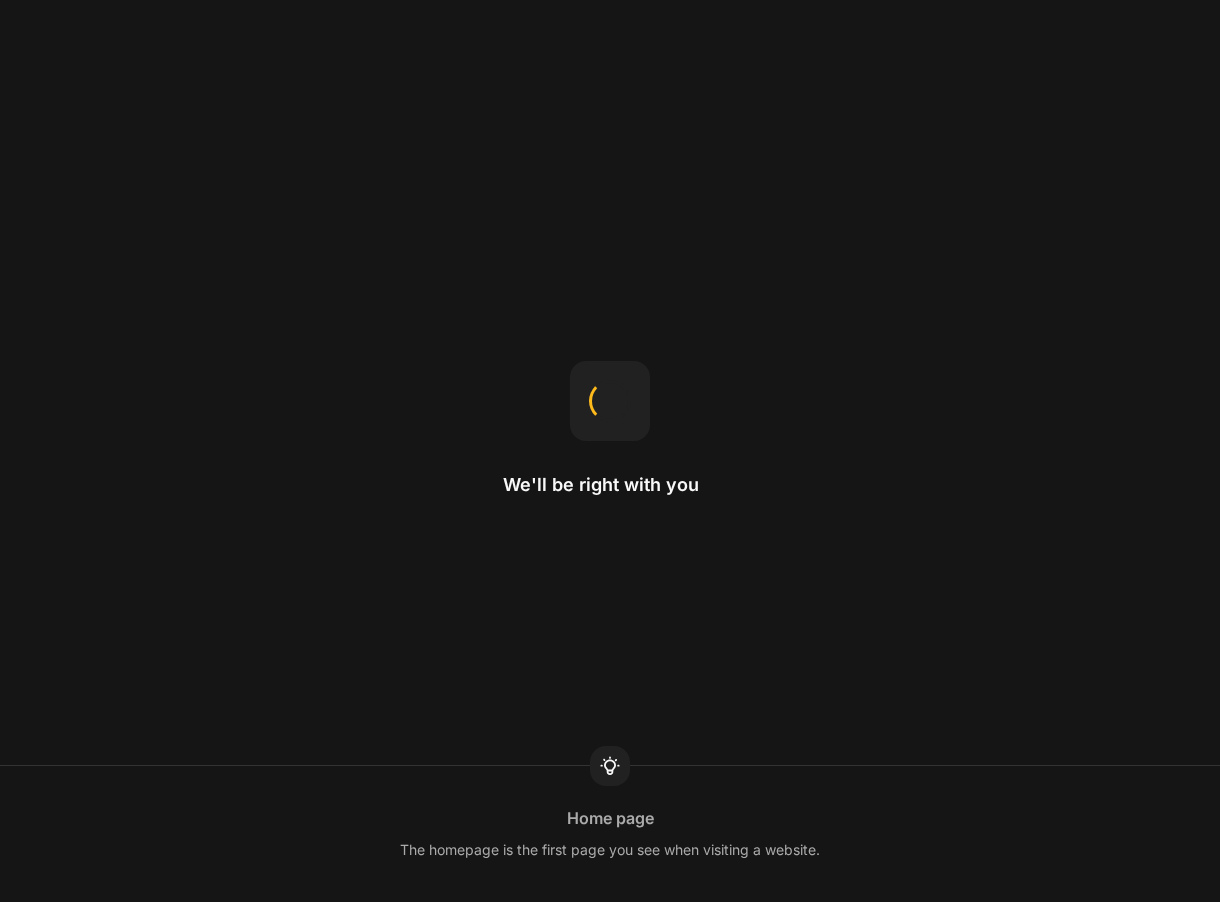 scroll, scrollTop: 0, scrollLeft: 0, axis: both 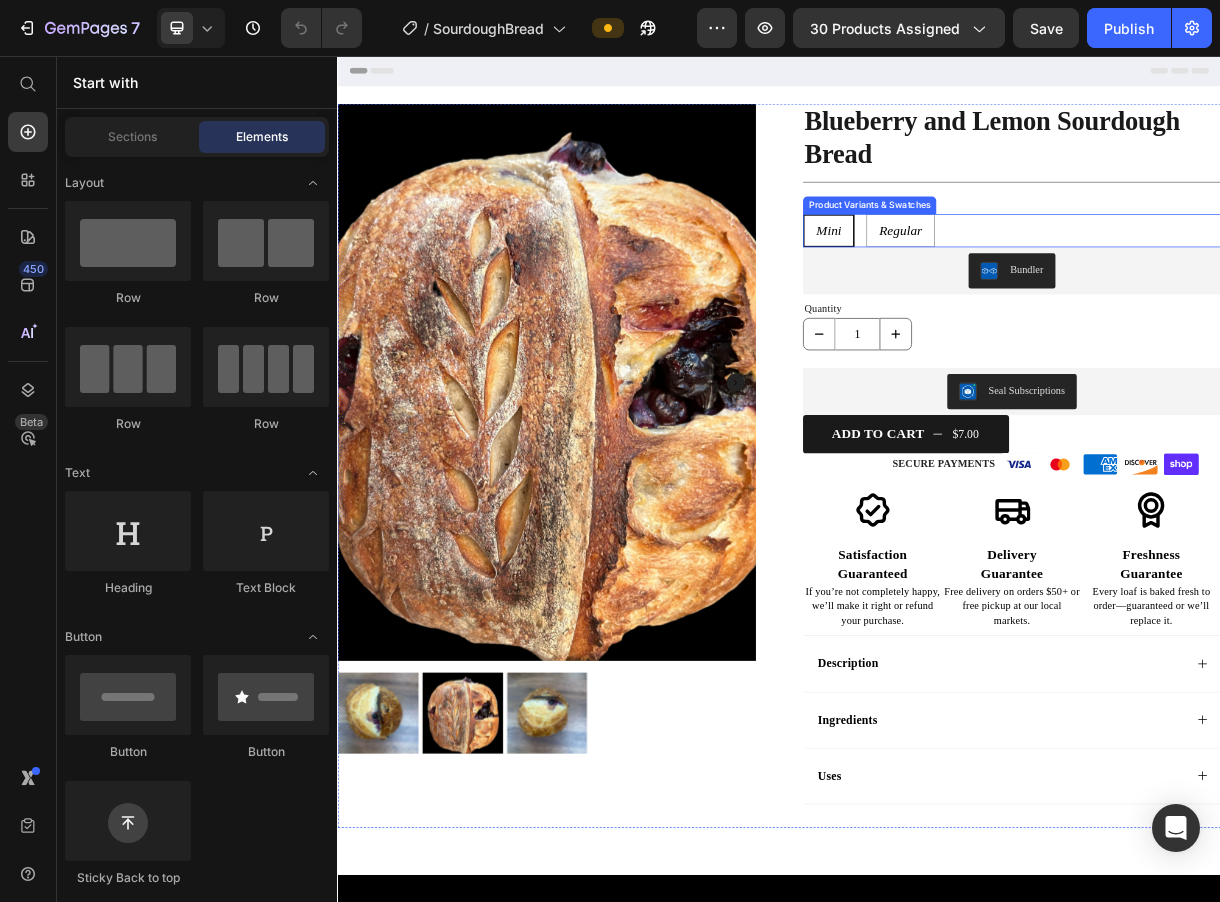 click on "Mini Mini Mini Regular Regular Regular" at bounding box center [1253, 293] 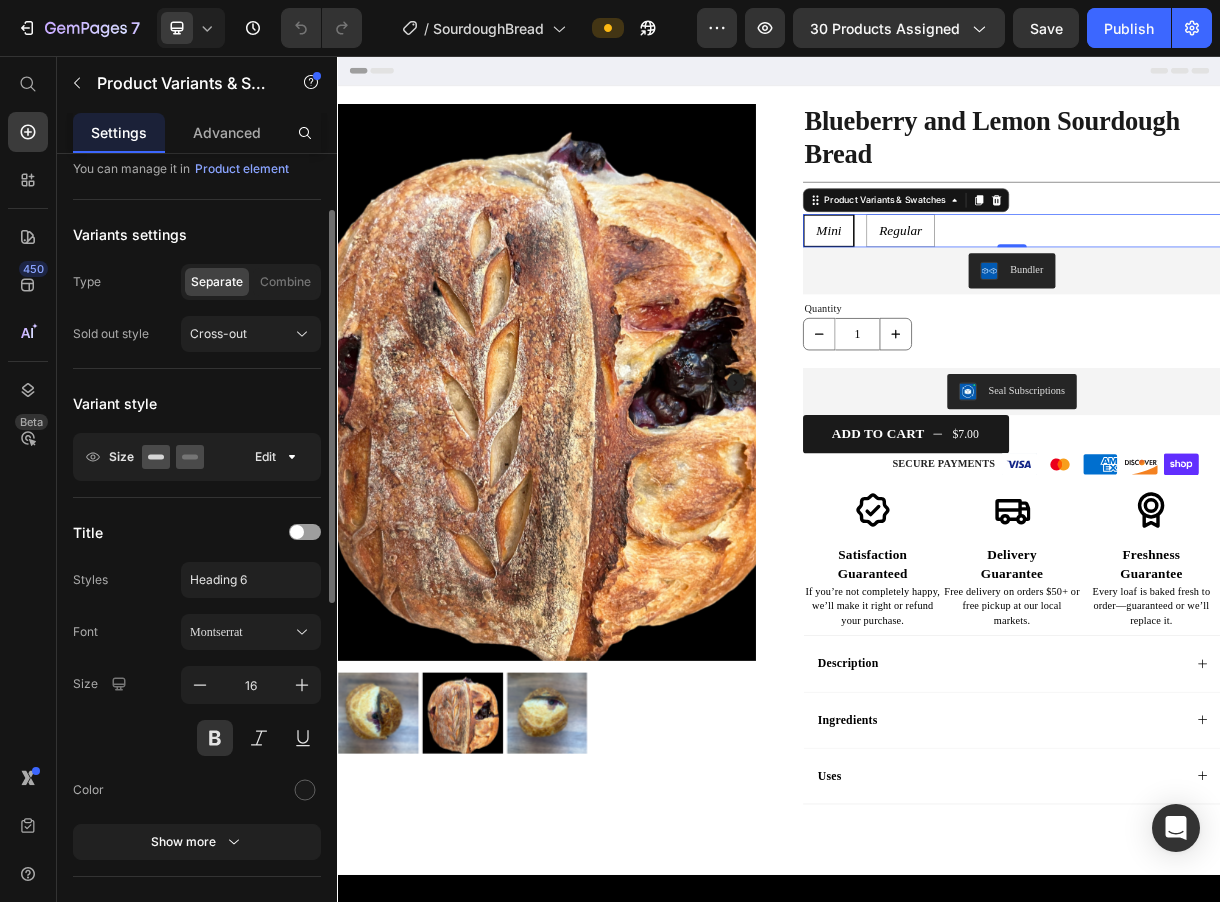 scroll, scrollTop: 118, scrollLeft: 0, axis: vertical 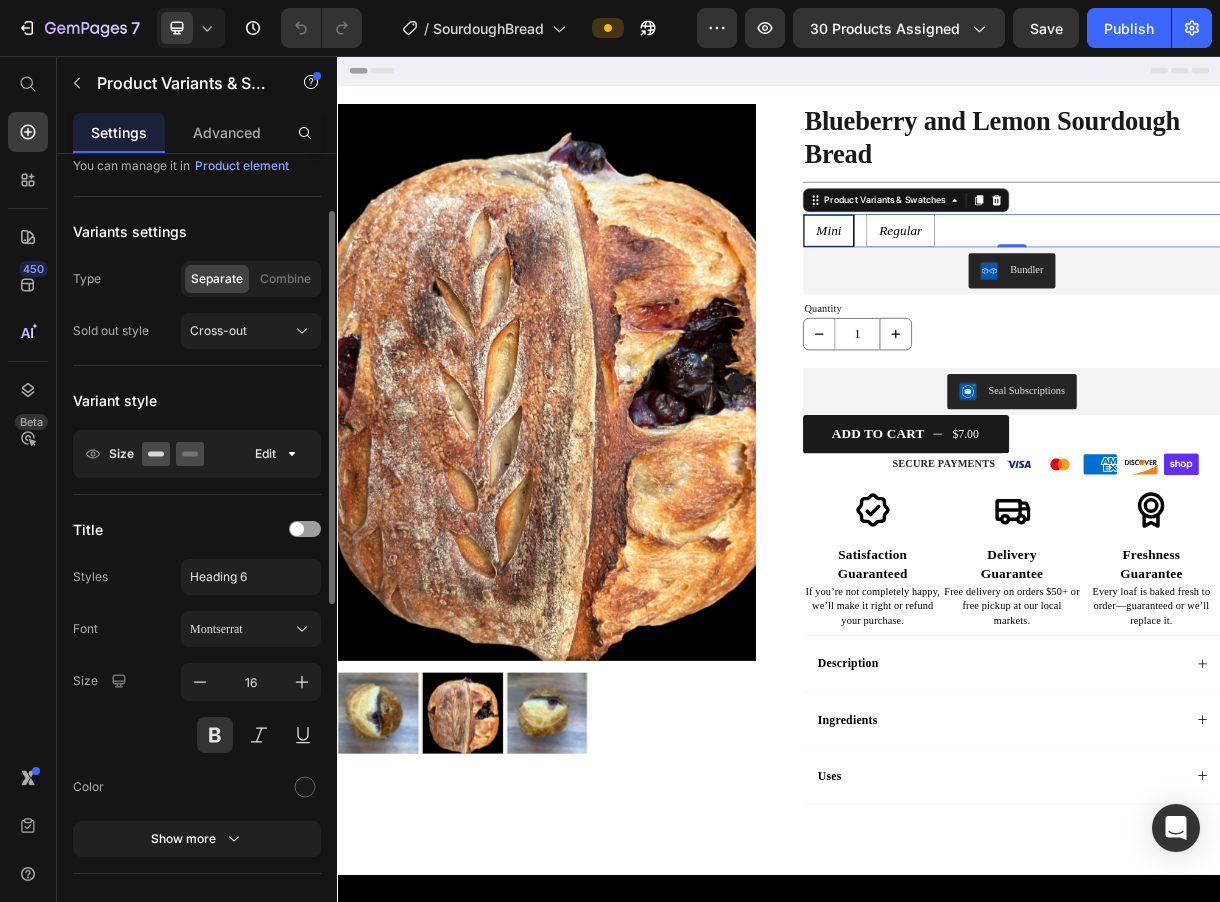 click 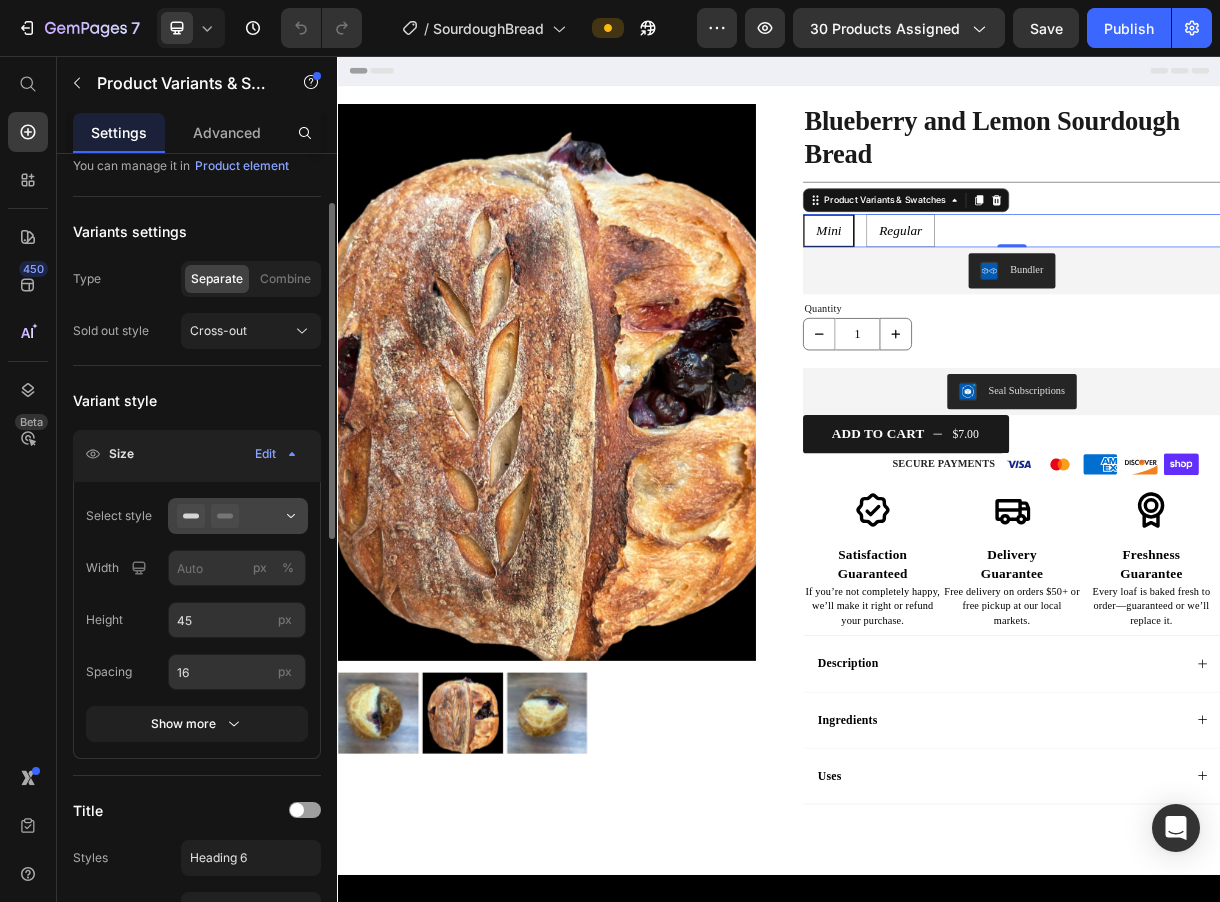 click at bounding box center [238, 516] 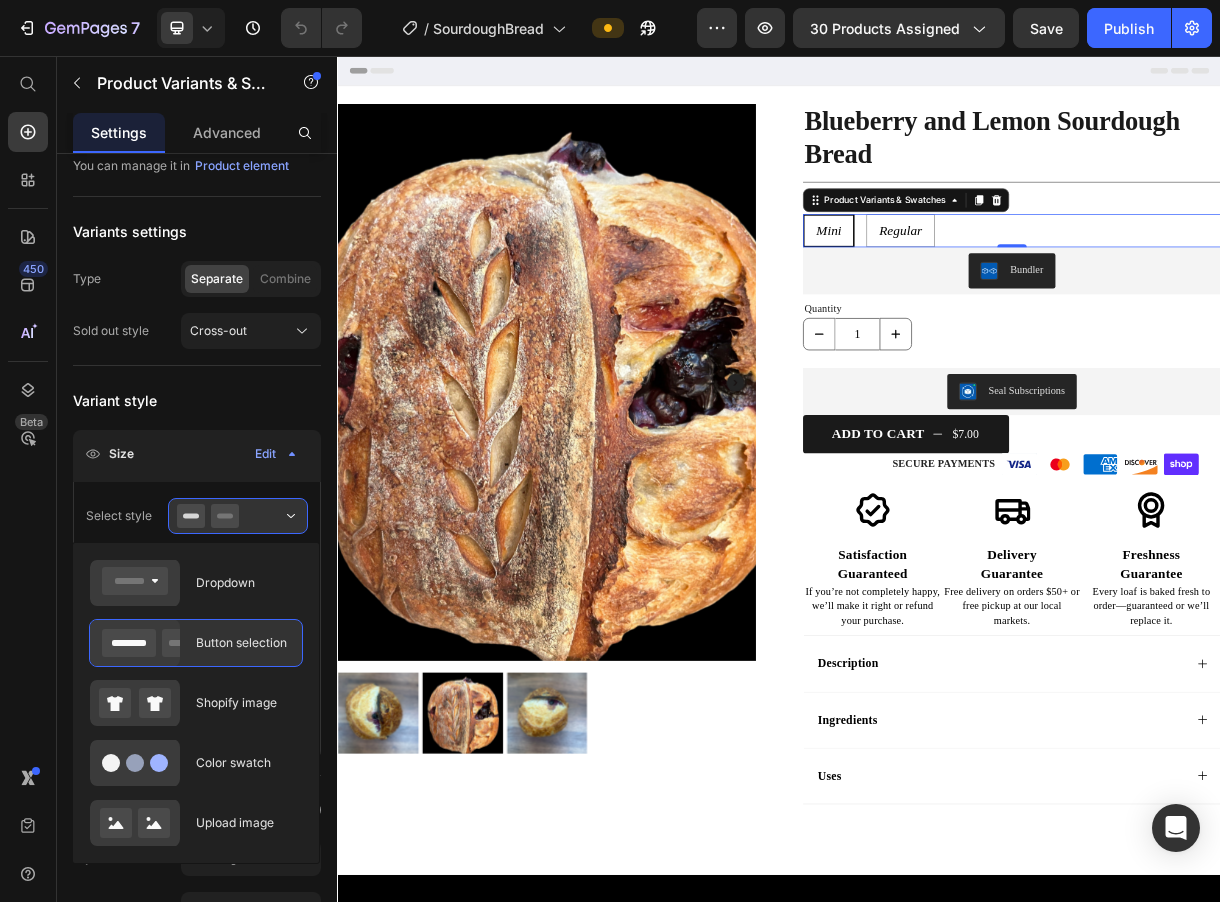 click on "Button selection" at bounding box center (243, 643) 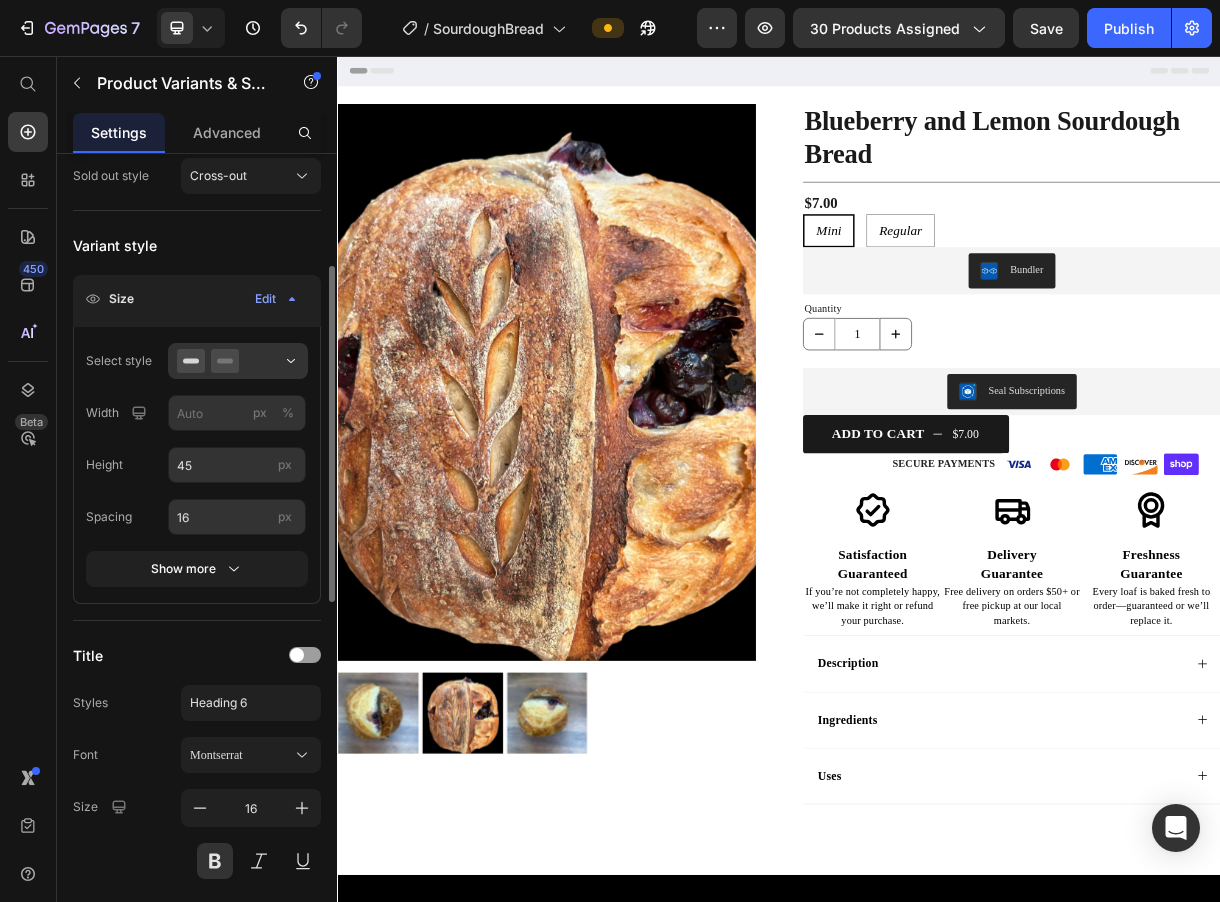 scroll, scrollTop: 272, scrollLeft: 0, axis: vertical 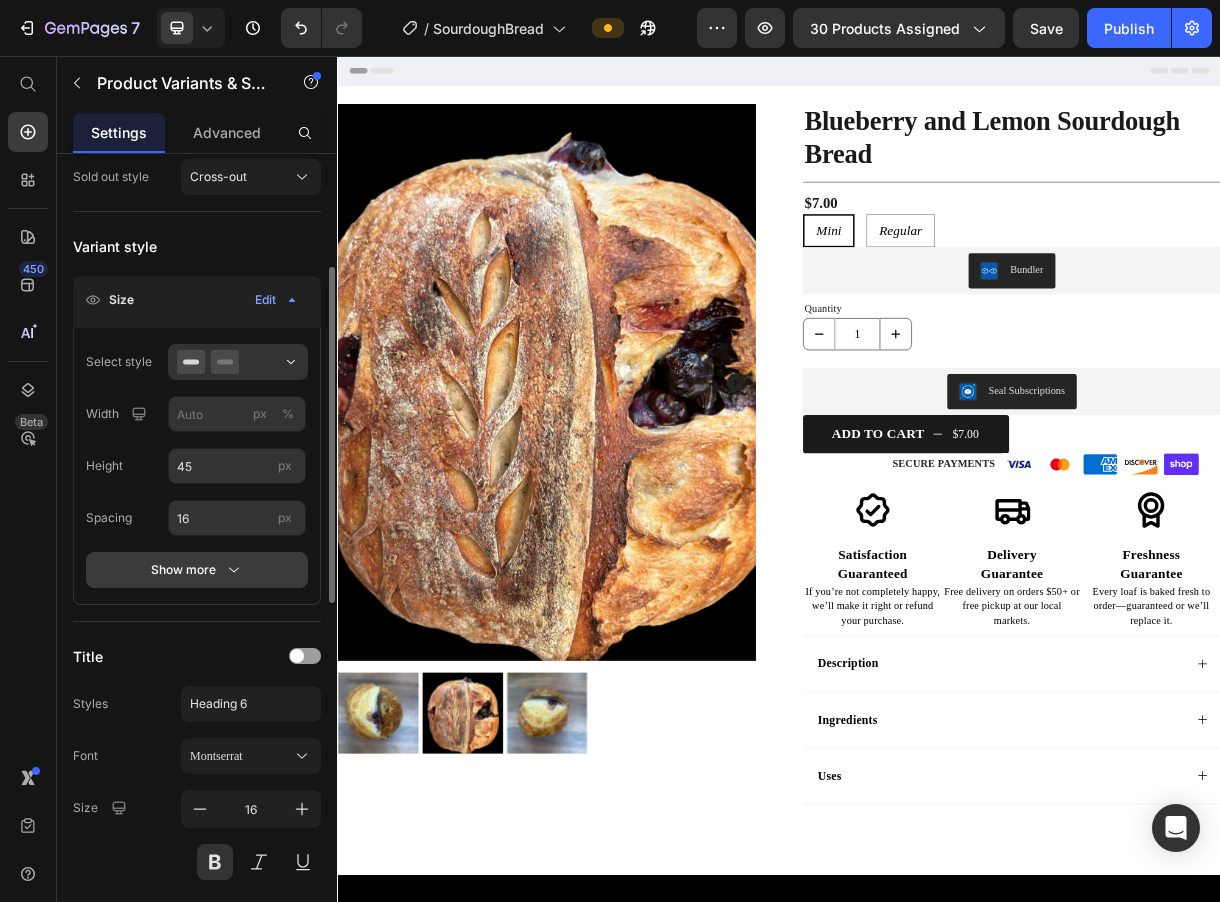 click on "Show more" at bounding box center [197, 570] 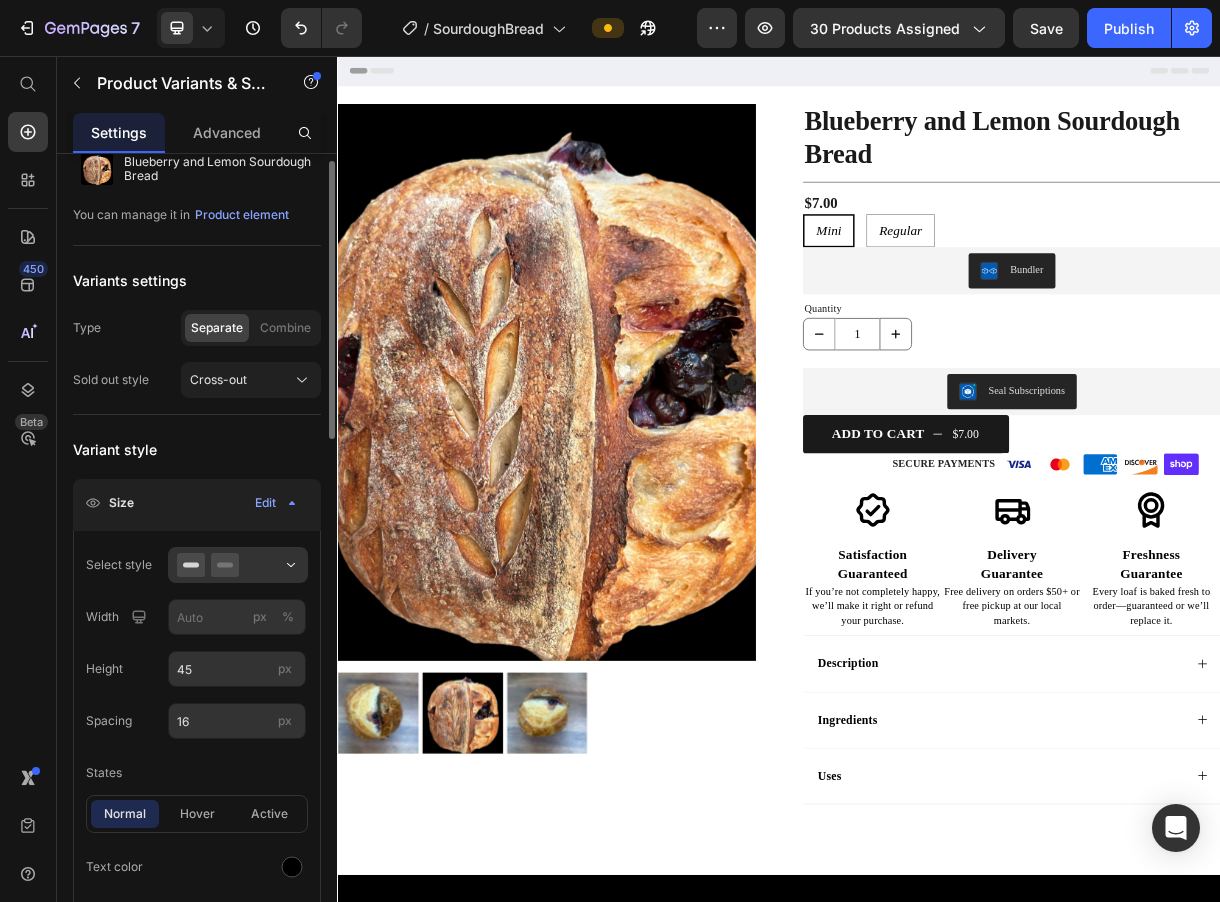 scroll, scrollTop: 0, scrollLeft: 0, axis: both 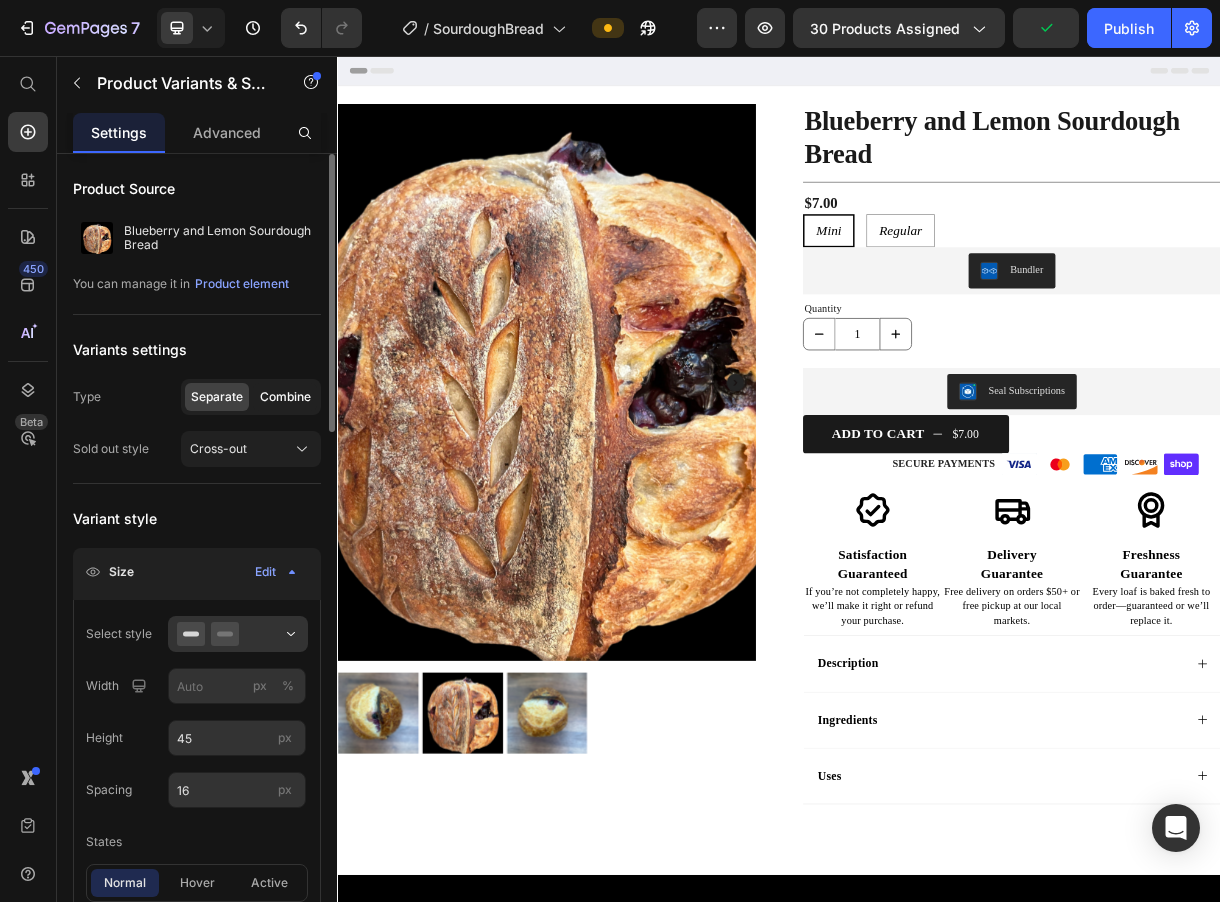 click on "Combine" 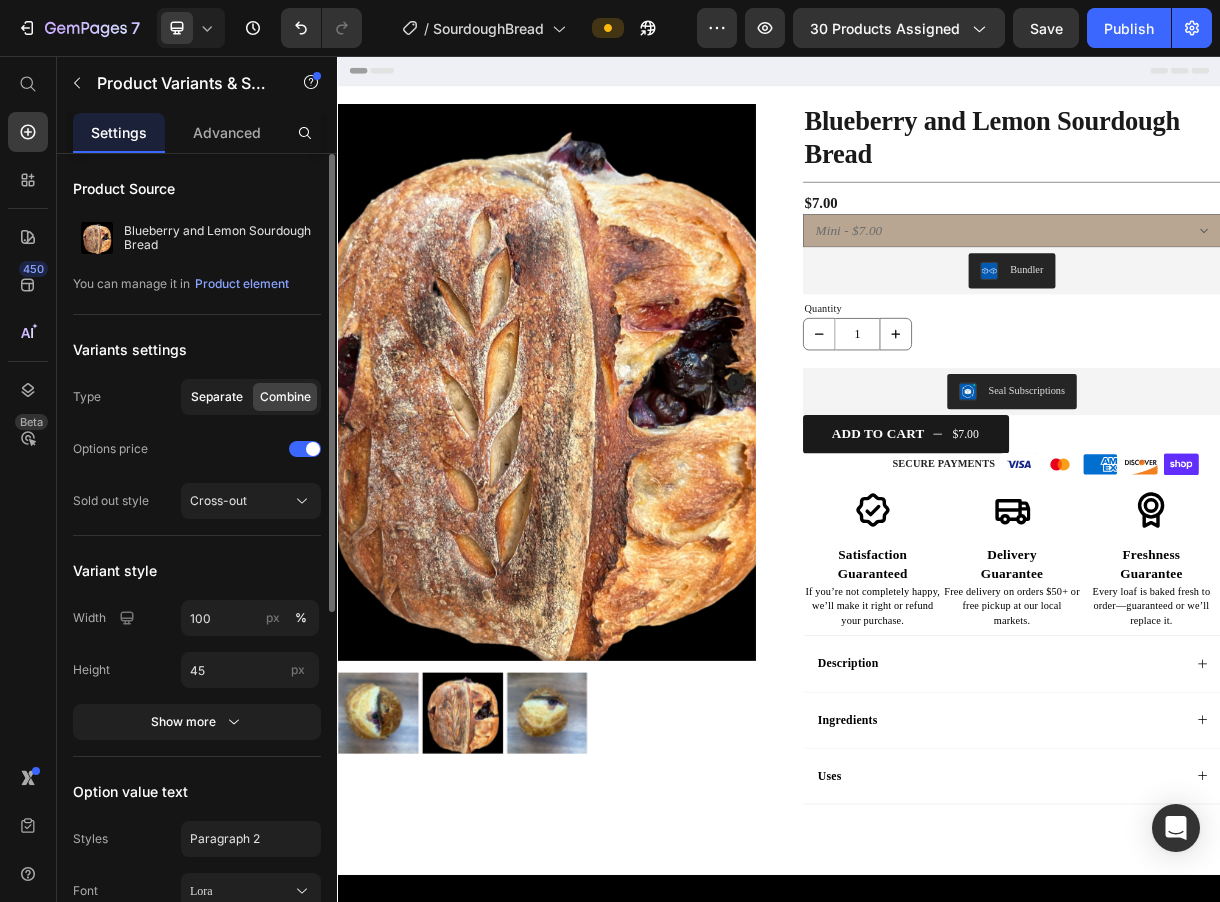 click on "Separate" 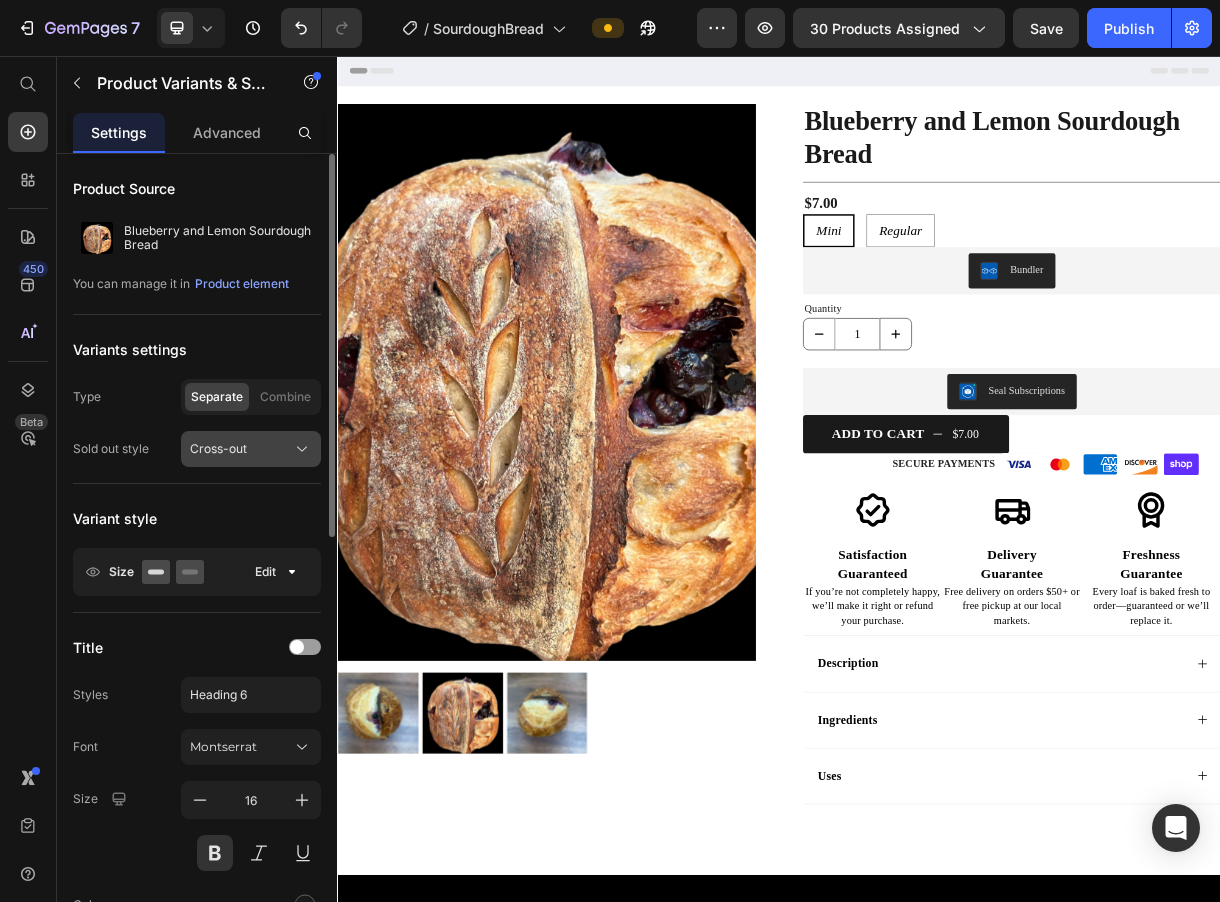 click on "Cross-out" at bounding box center [251, 449] 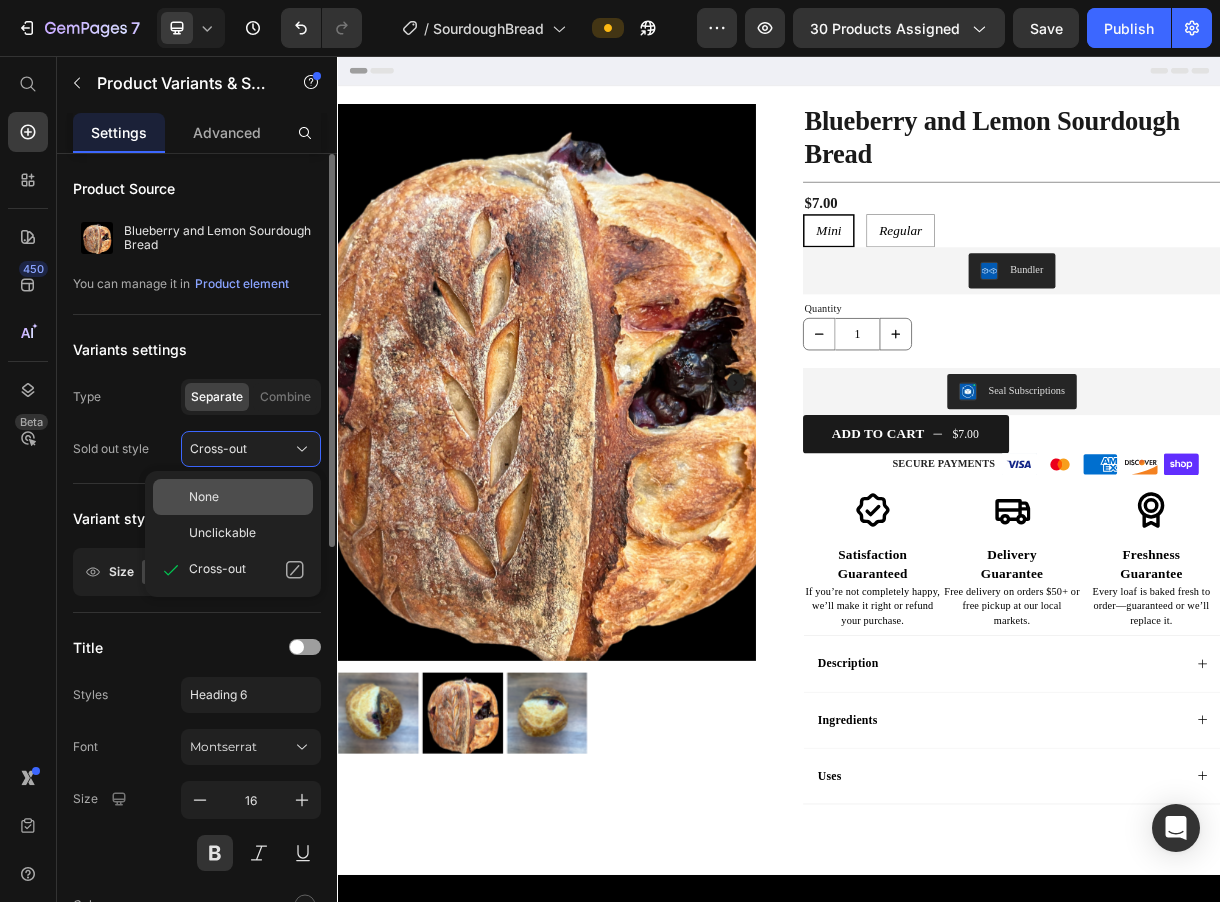 click on "None" 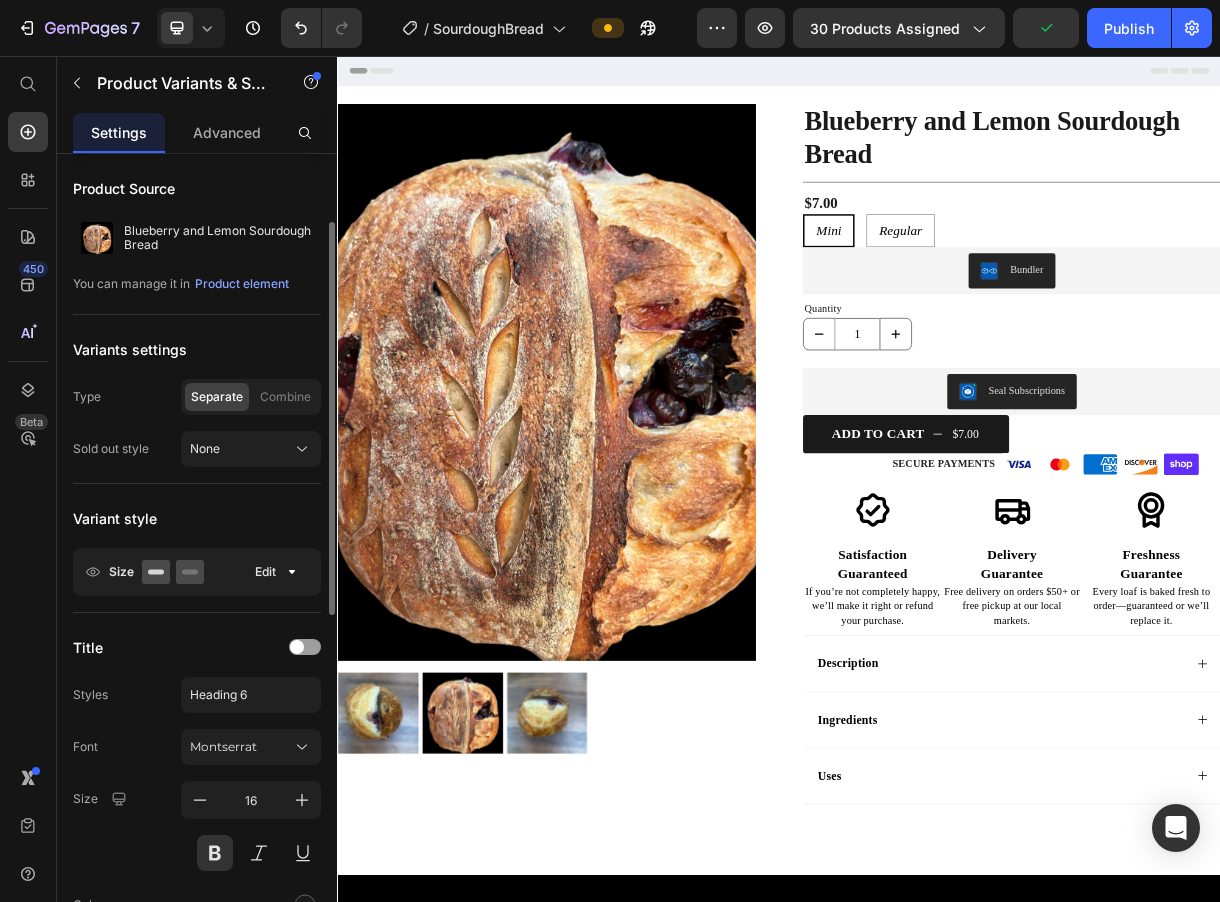 scroll, scrollTop: 95, scrollLeft: 0, axis: vertical 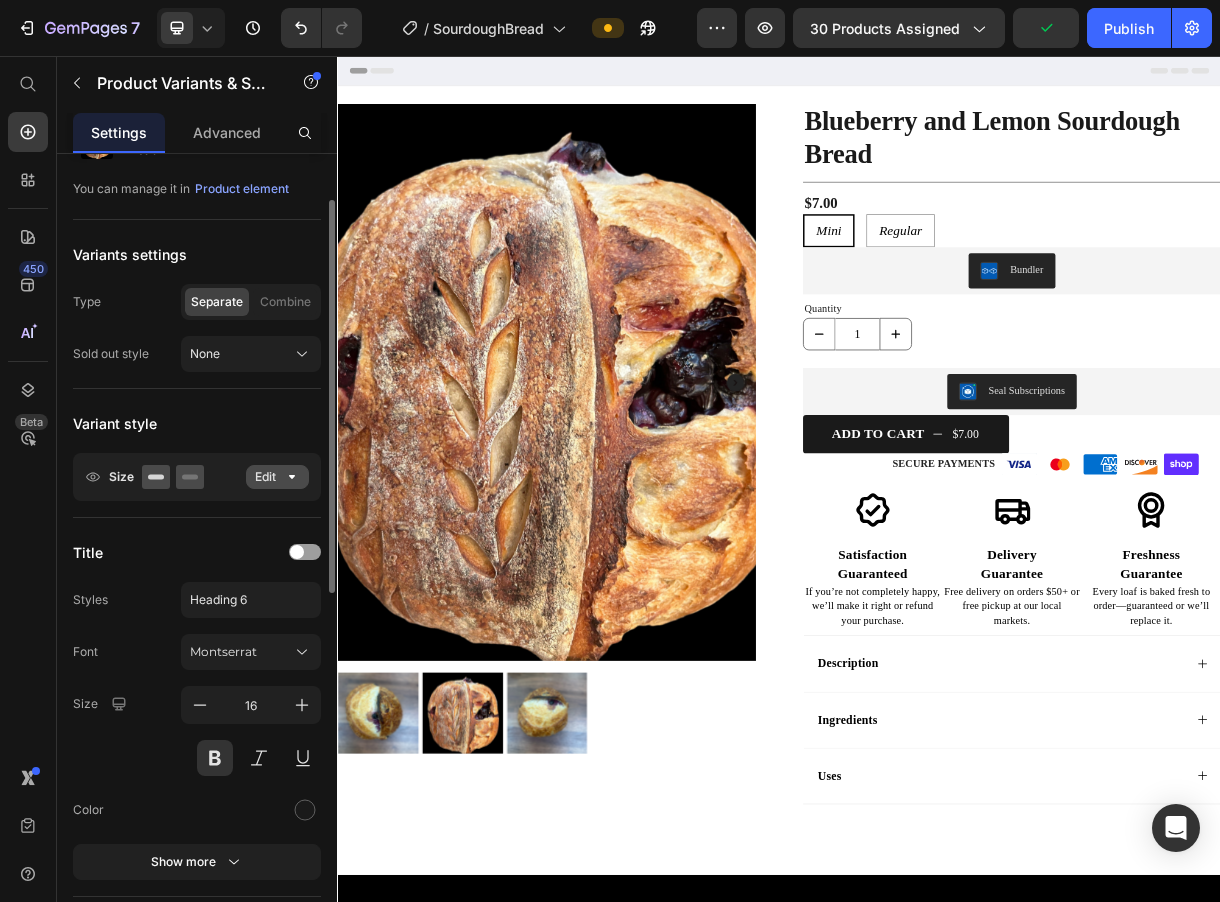 click on "Edit" 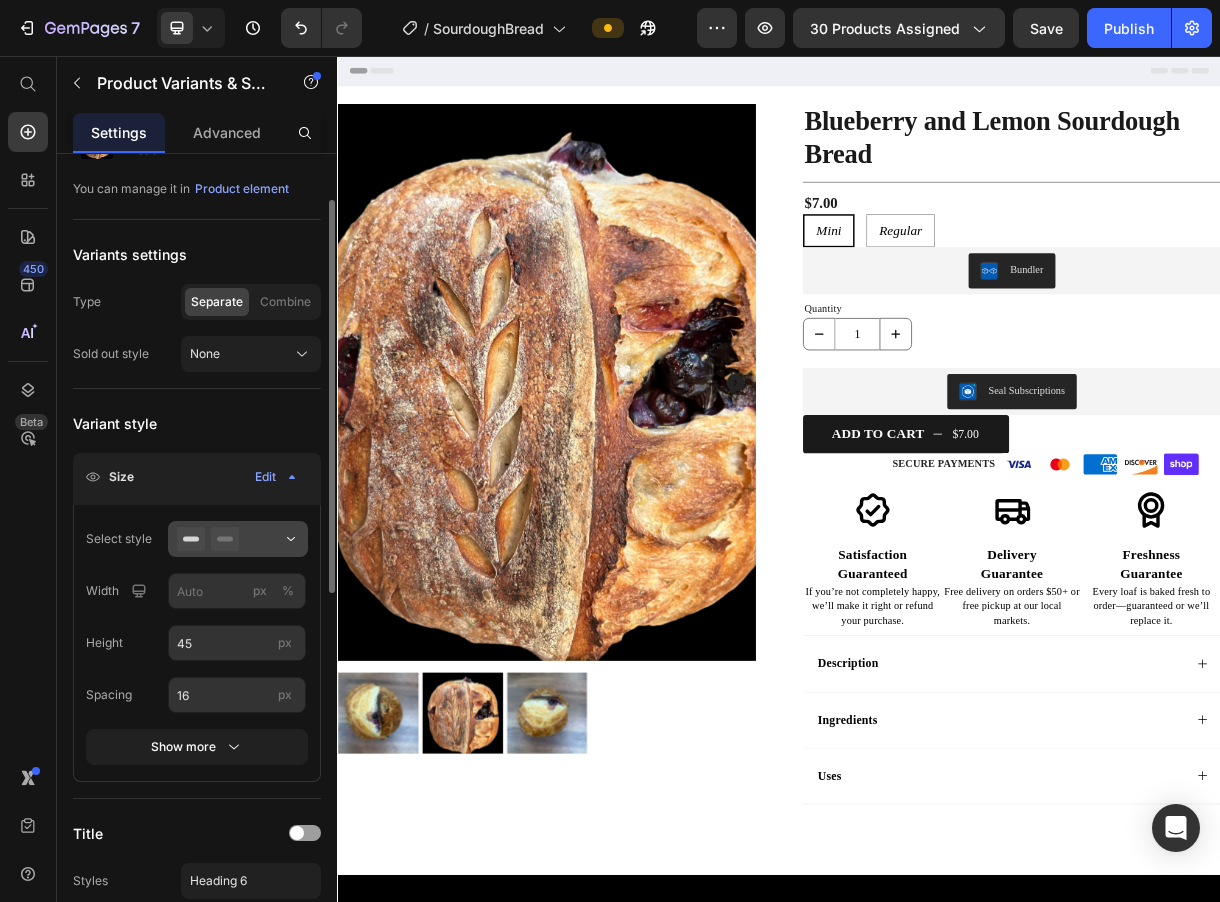 click at bounding box center (238, 539) 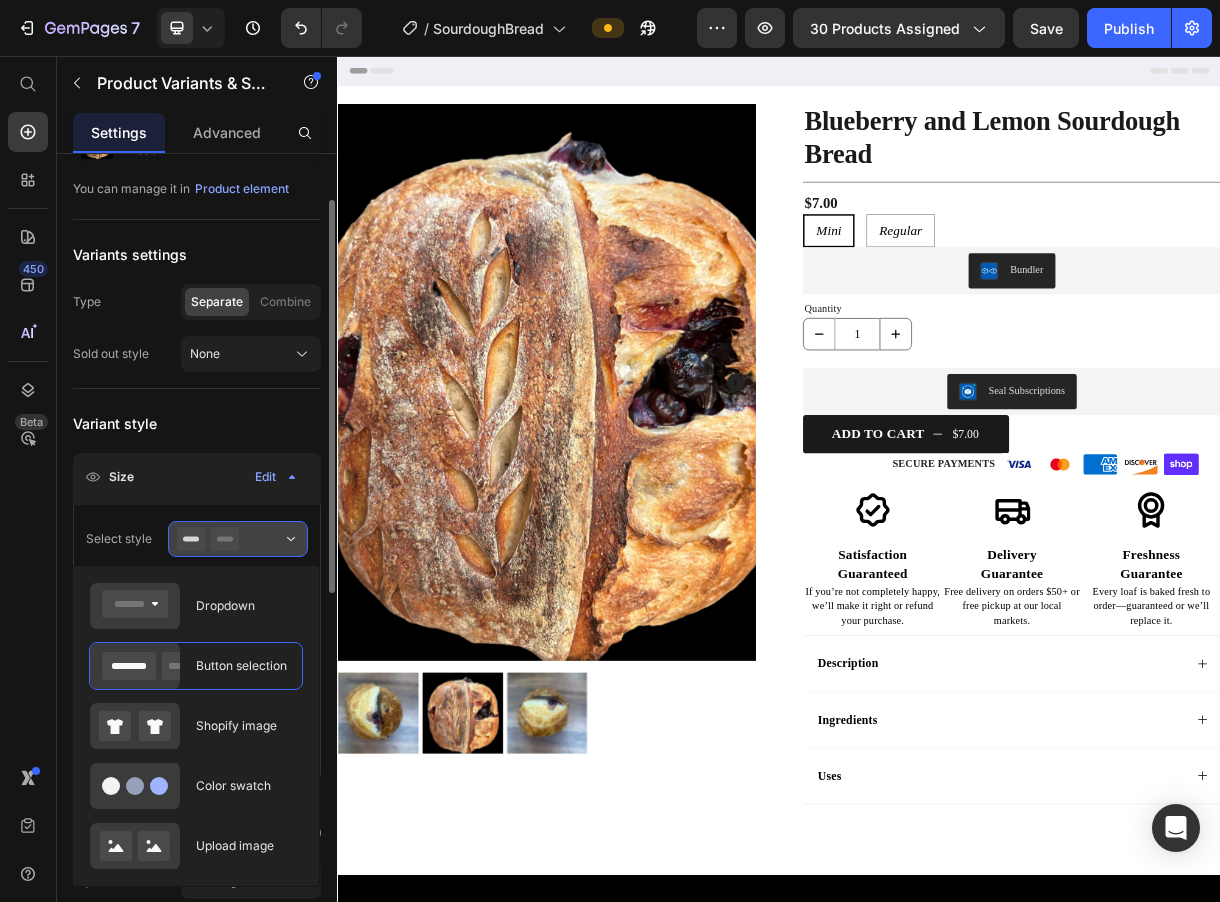 scroll, scrollTop: 121, scrollLeft: 0, axis: vertical 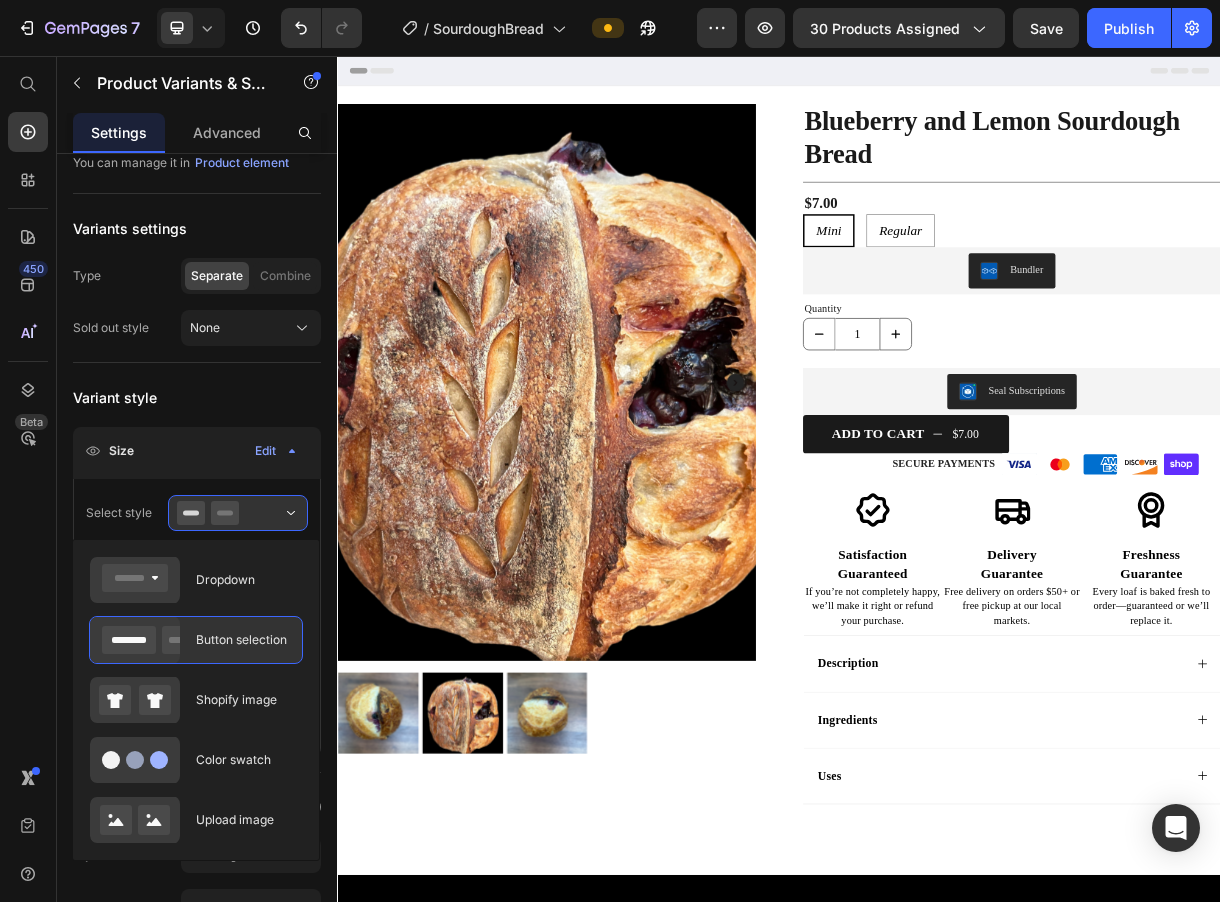 click on "Button selection" at bounding box center [243, 640] 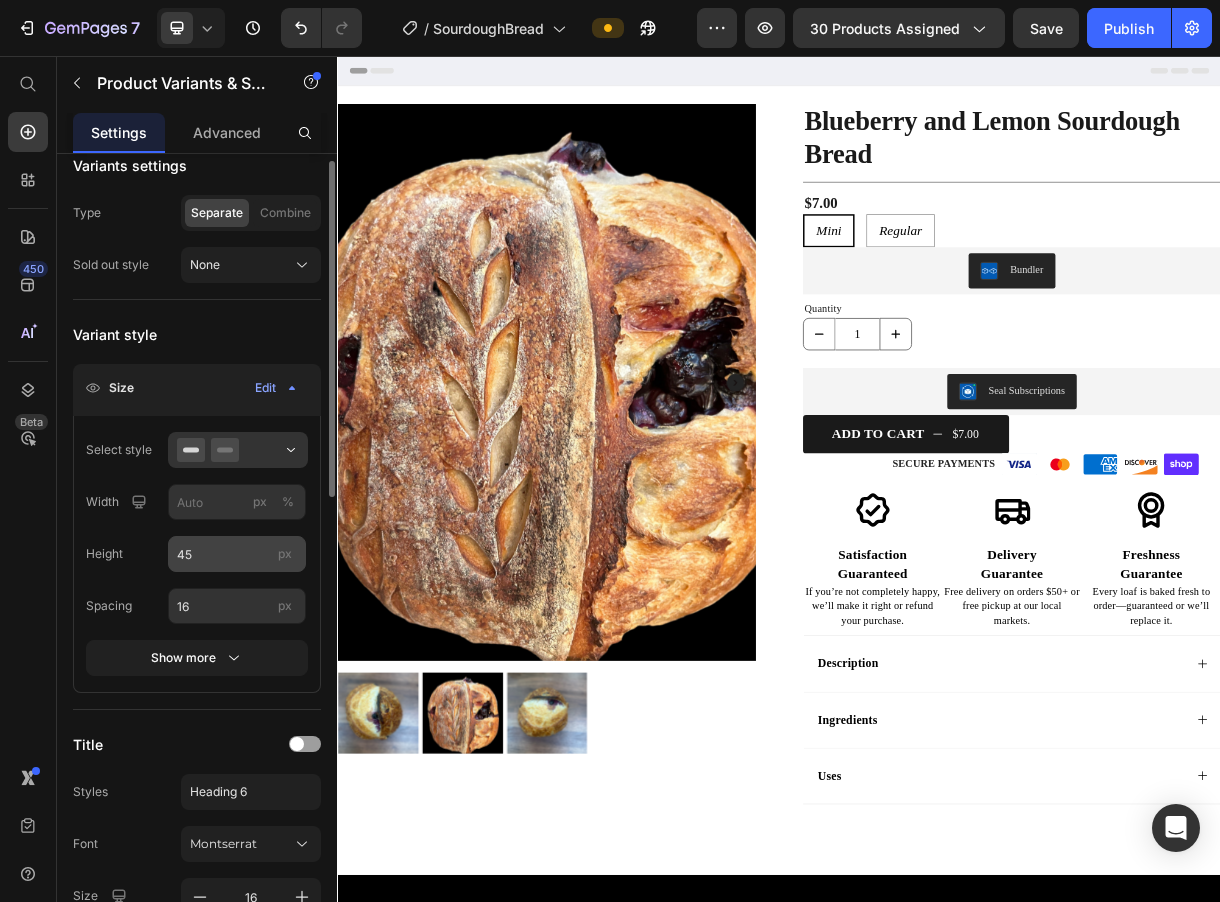 scroll, scrollTop: 190, scrollLeft: 0, axis: vertical 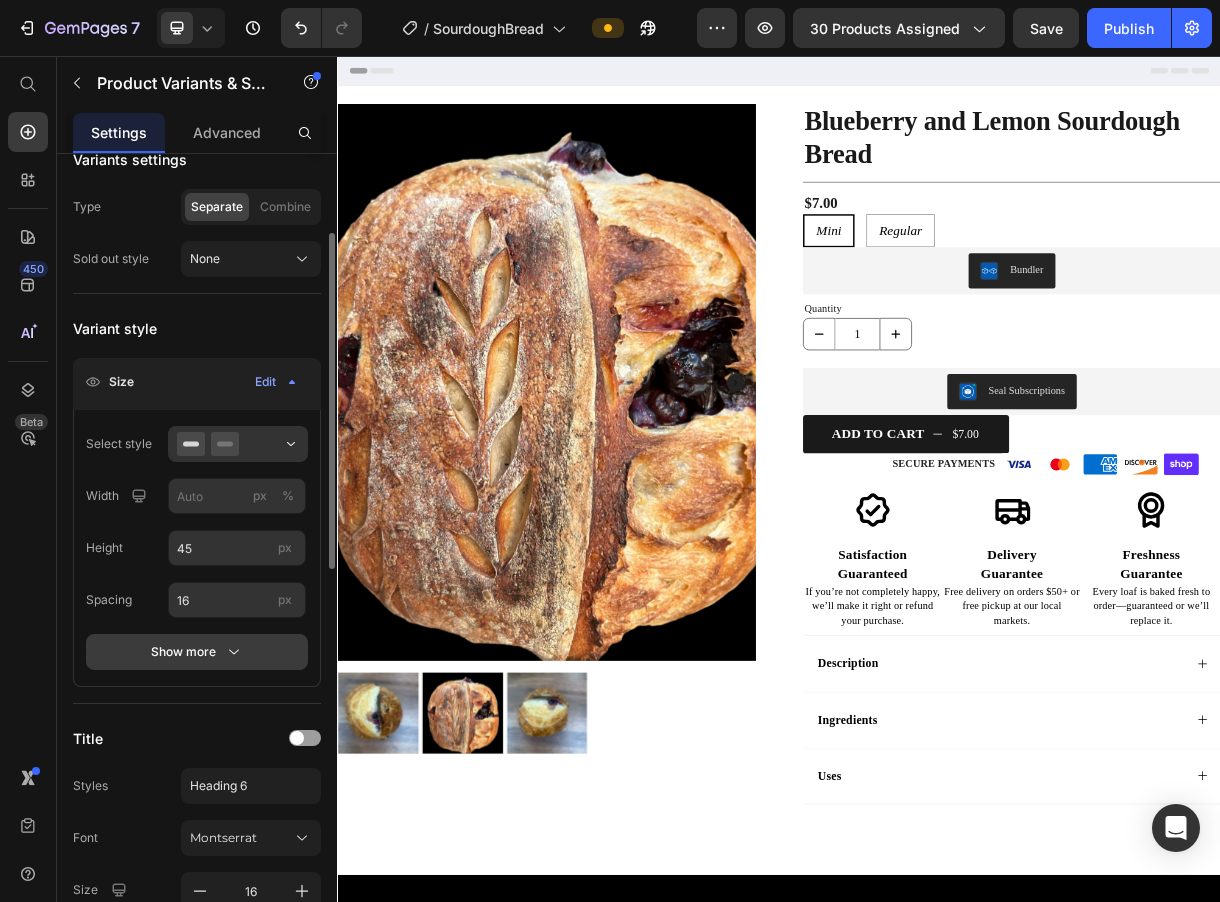 click on "Show more" at bounding box center (197, 652) 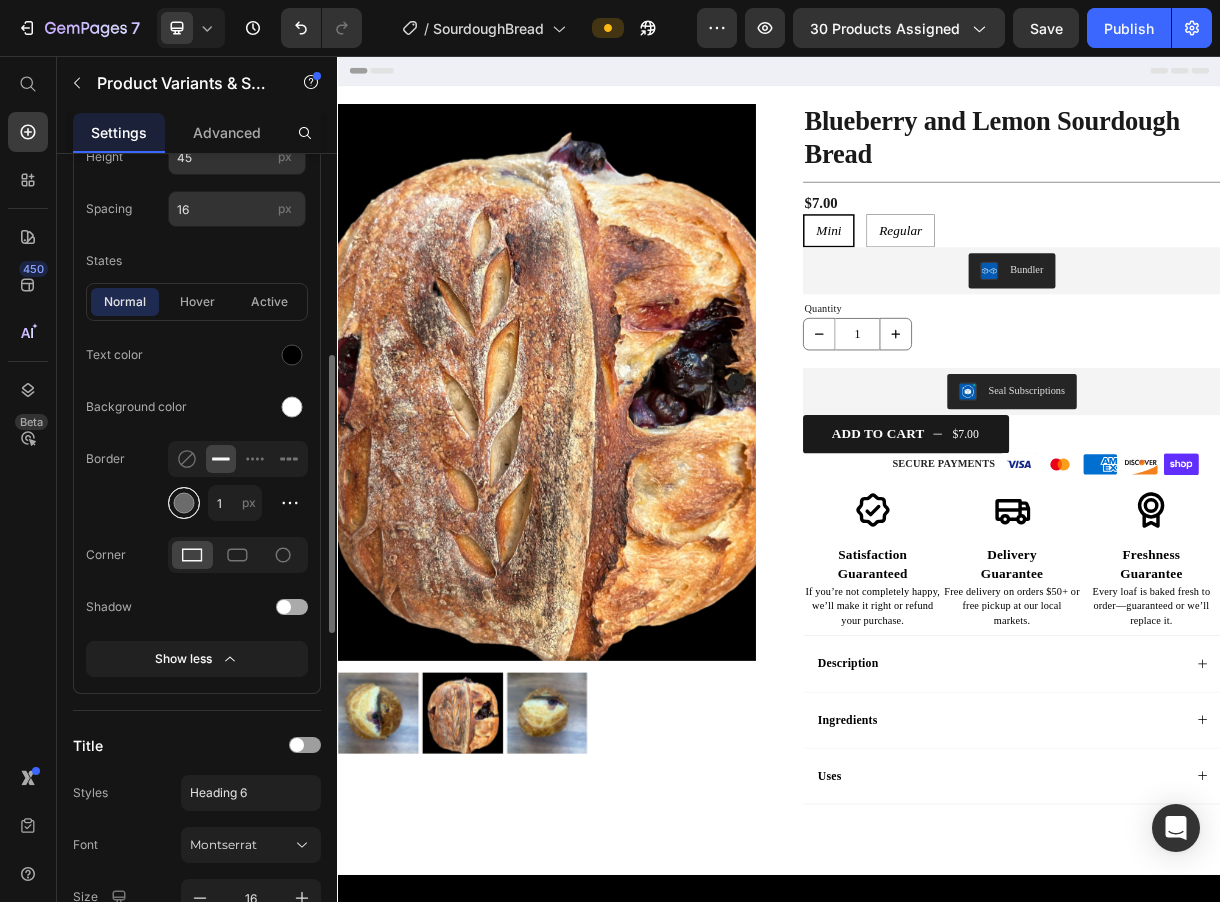 scroll, scrollTop: 579, scrollLeft: 0, axis: vertical 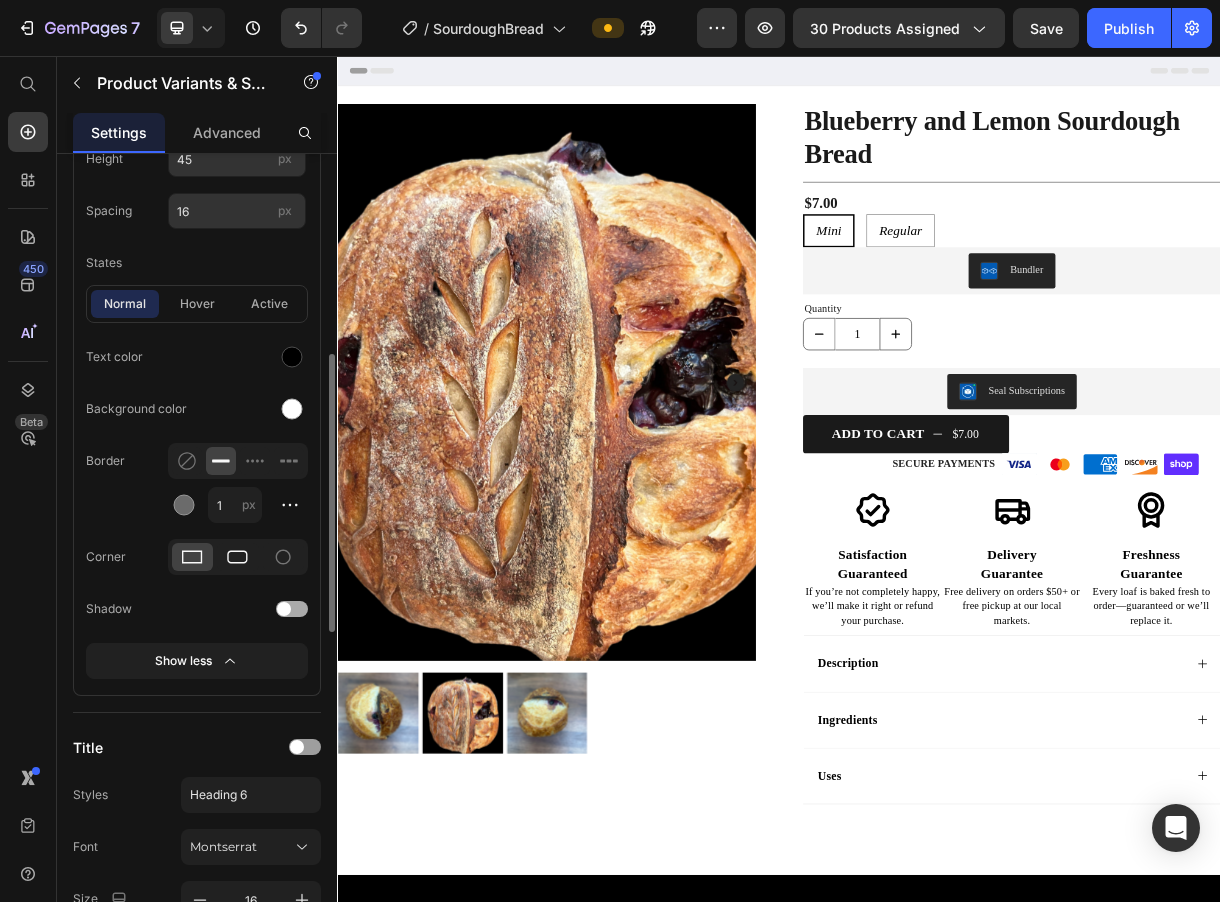 click 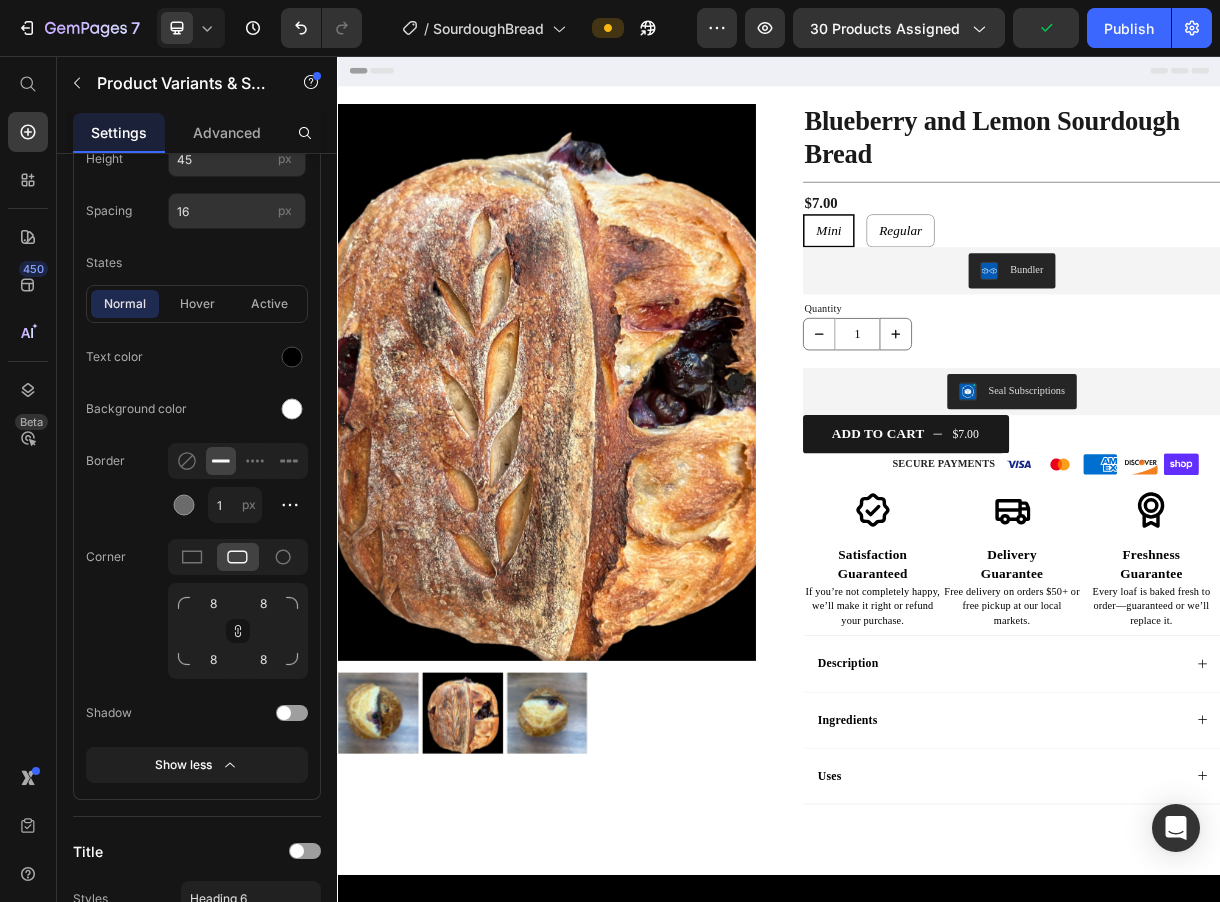 click on "Mini" at bounding box center [1004, 294] 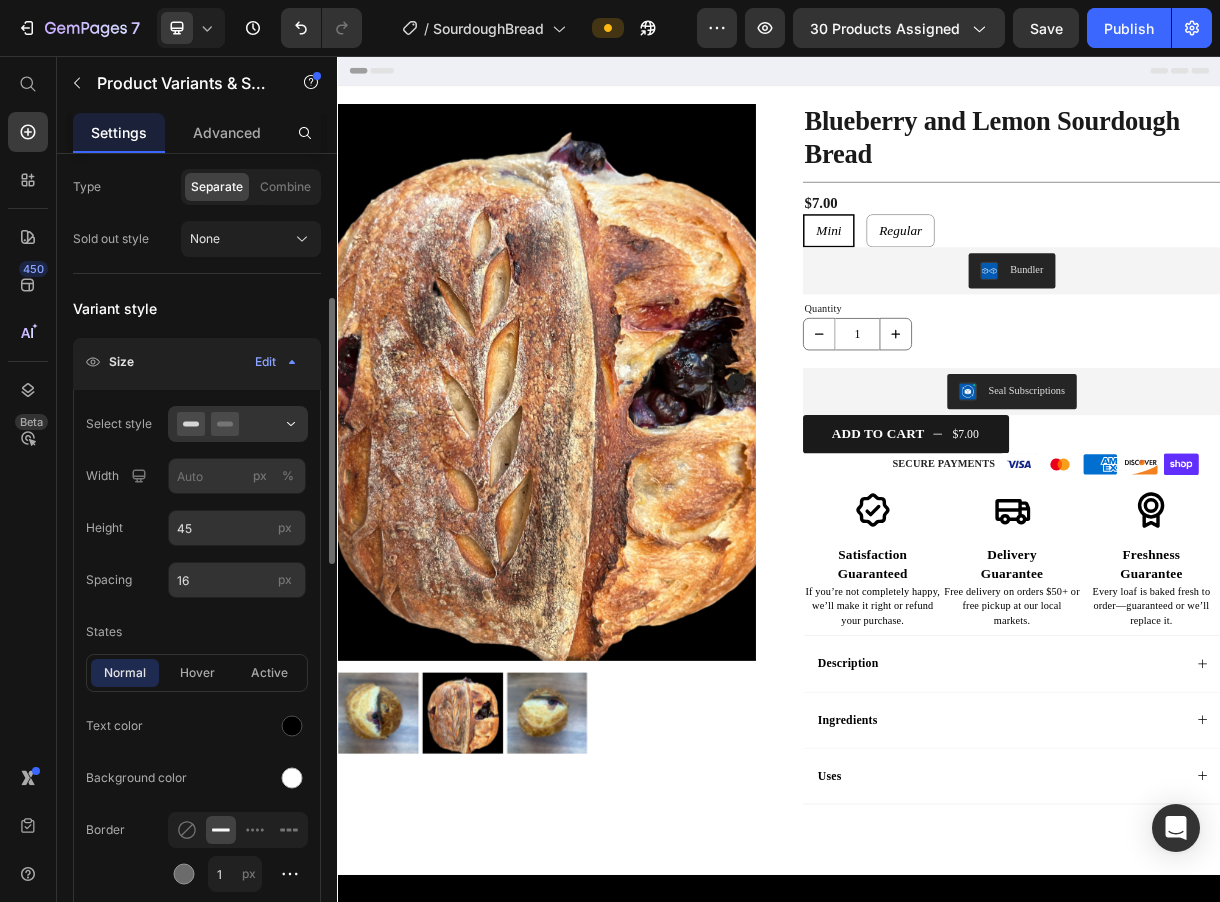 scroll, scrollTop: 194, scrollLeft: 0, axis: vertical 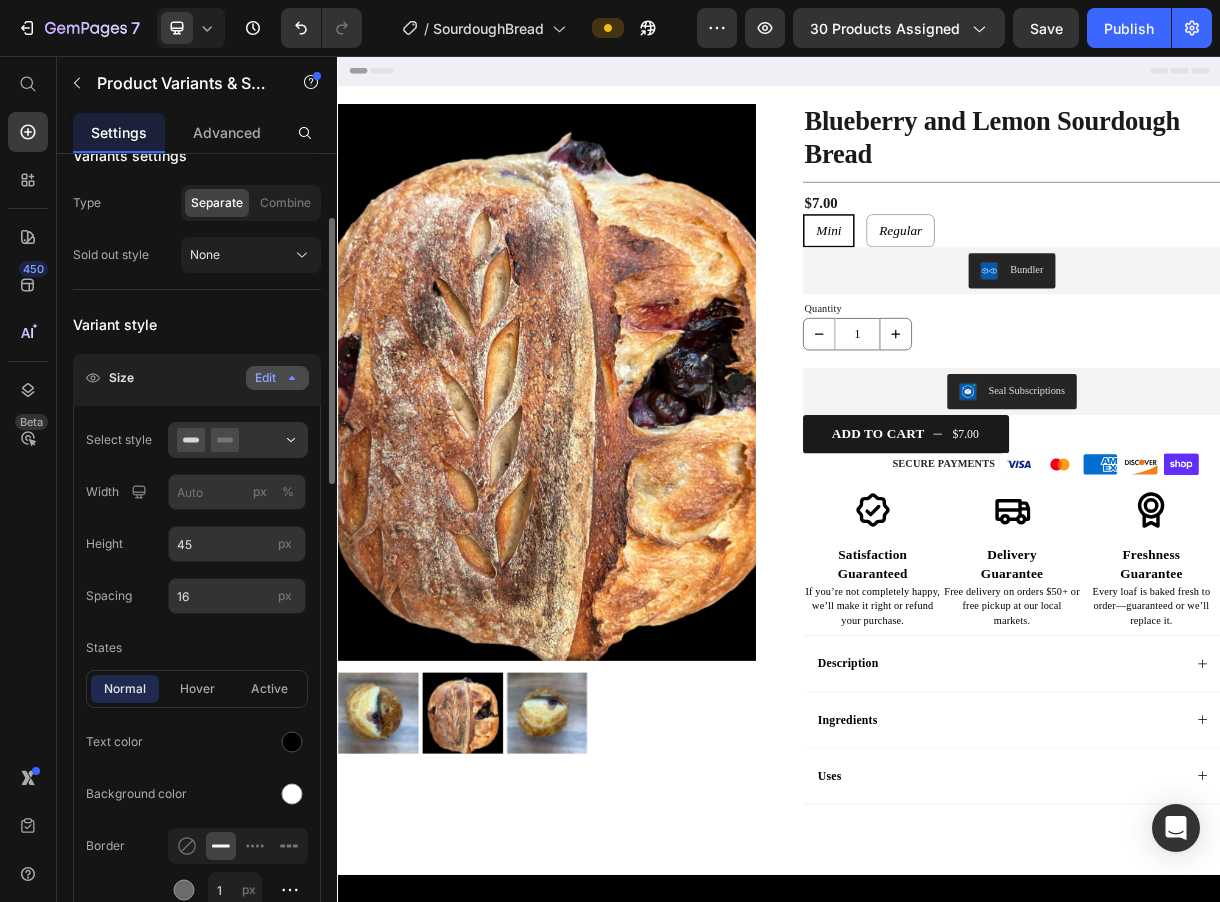 click 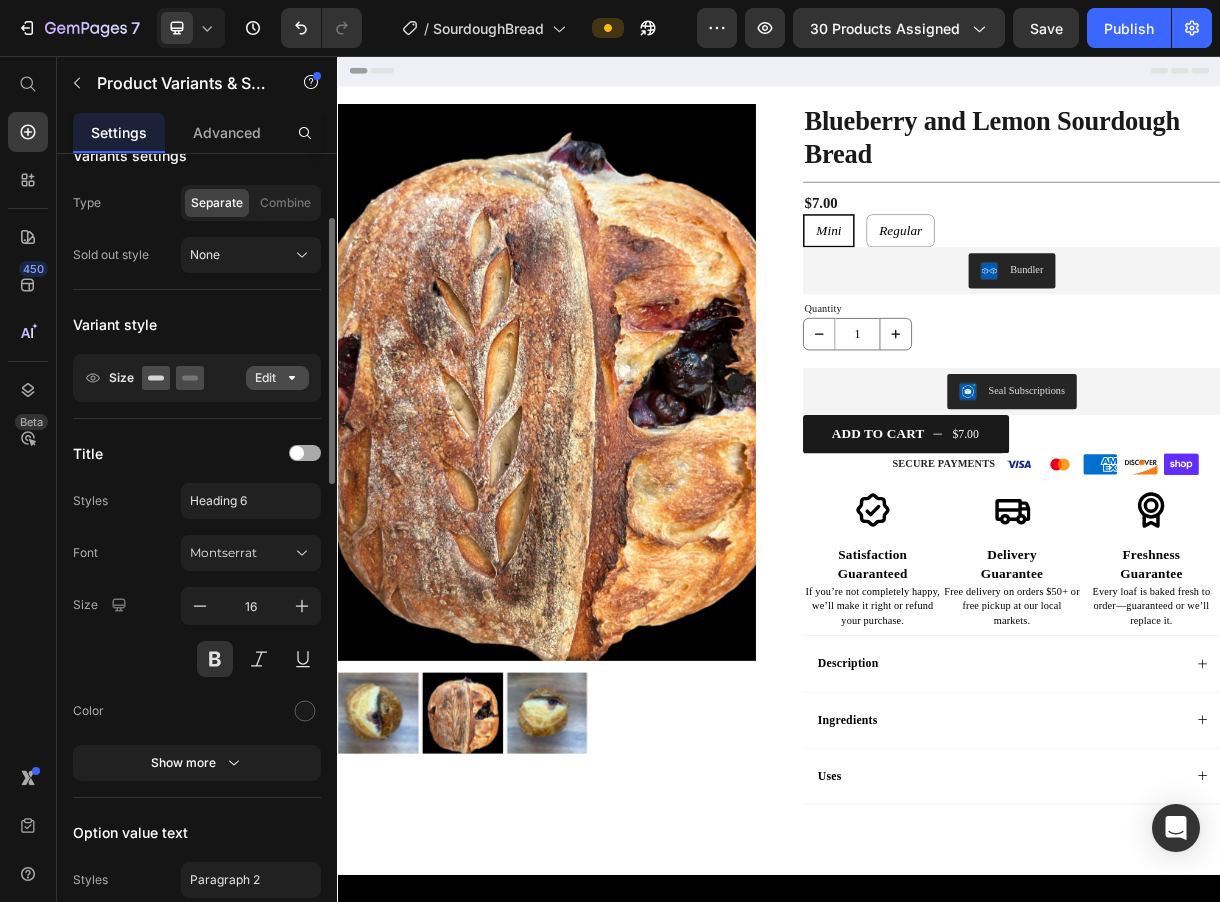 click at bounding box center [305, 453] 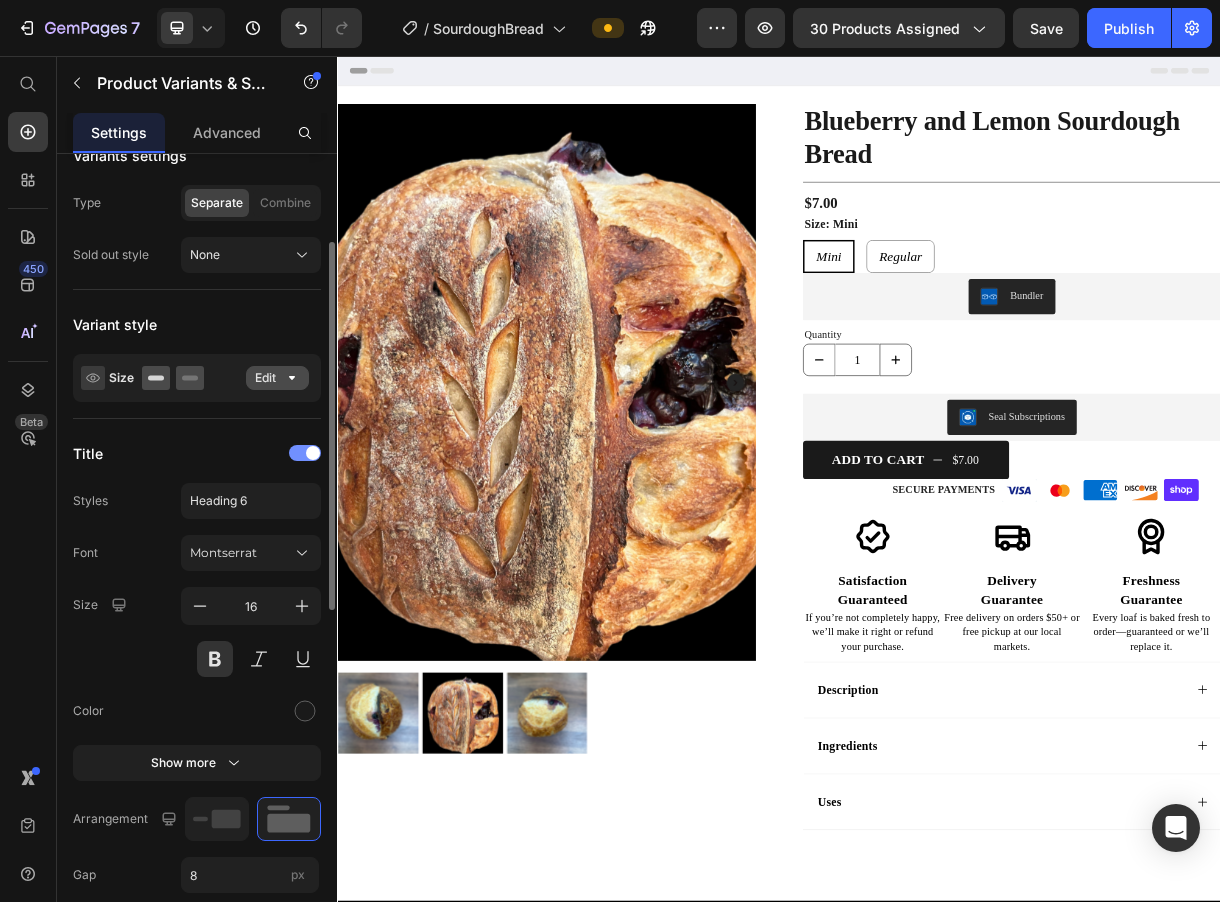 click 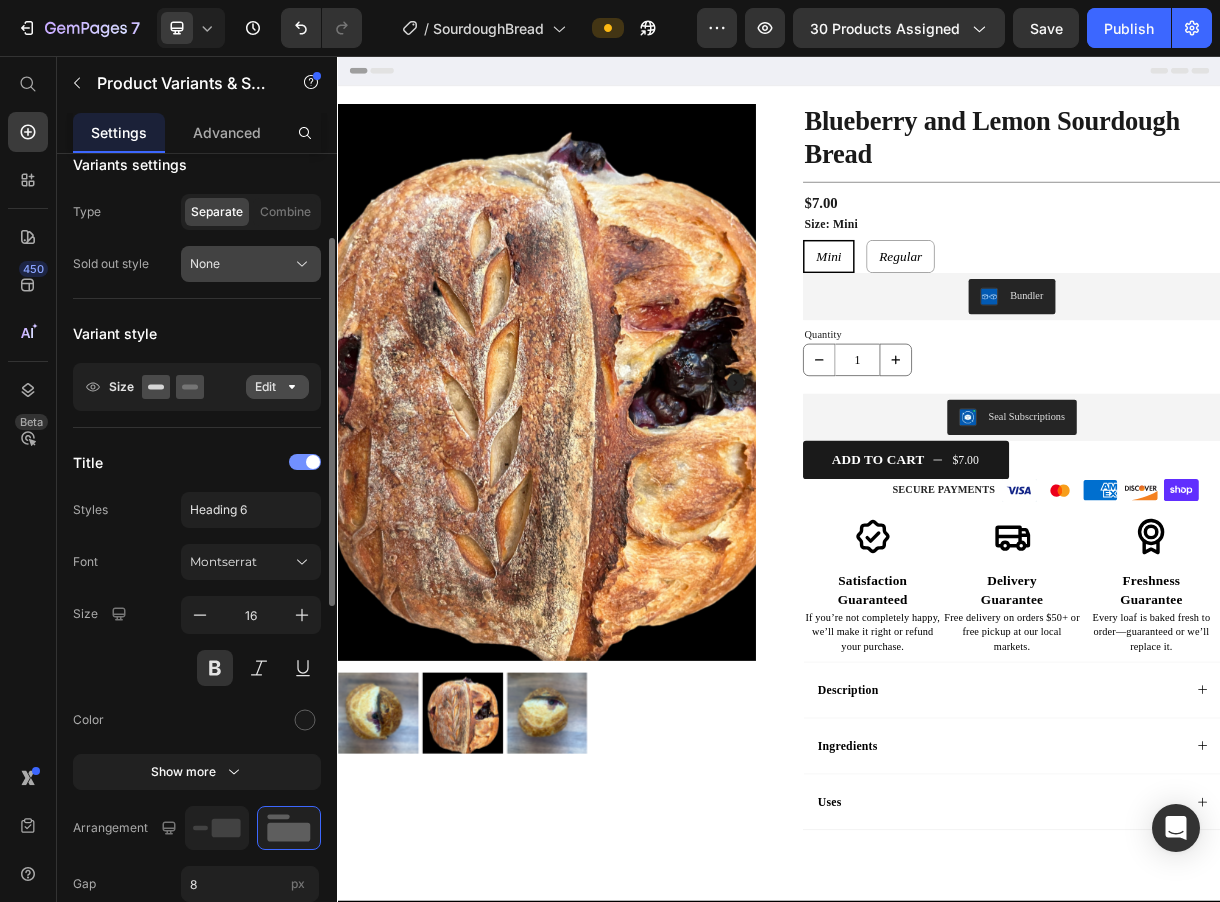 scroll, scrollTop: 184, scrollLeft: 0, axis: vertical 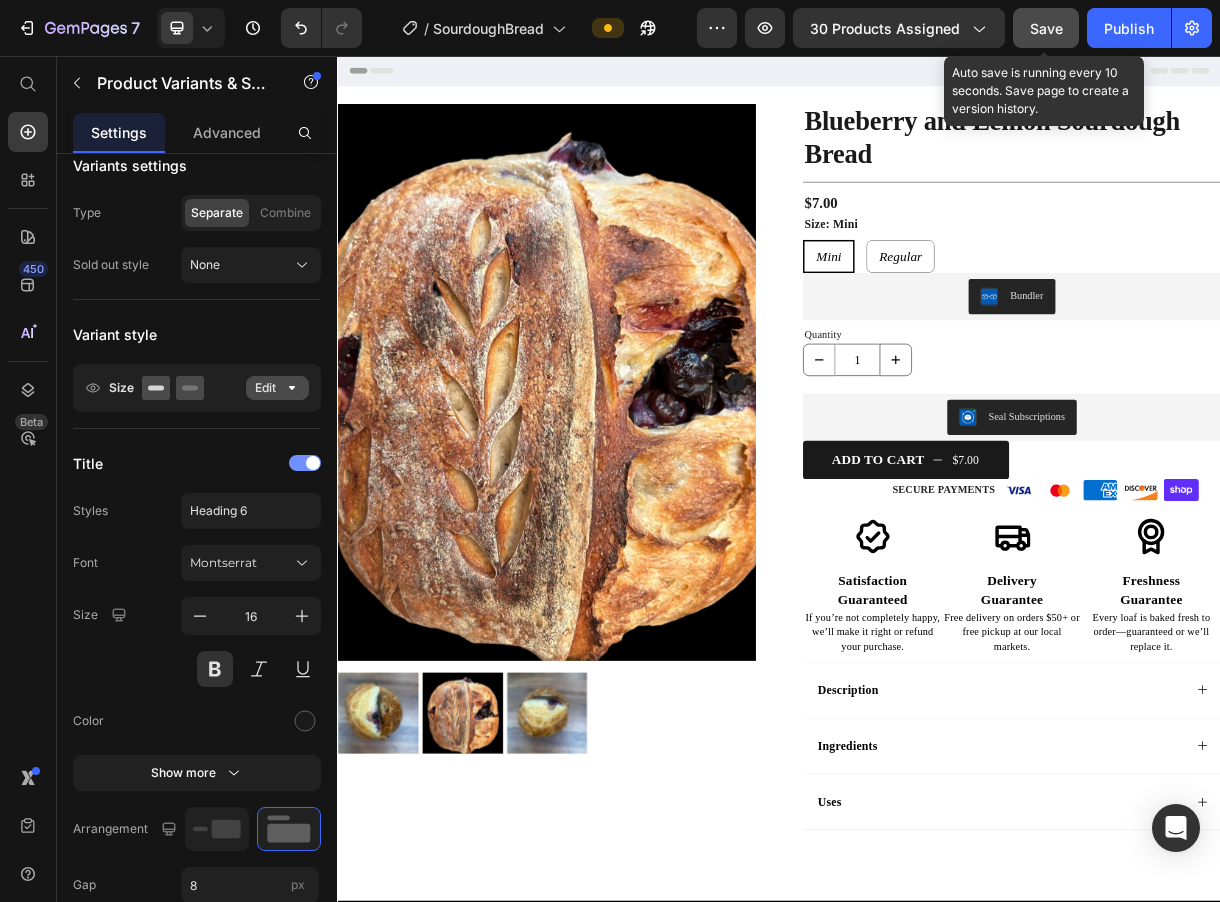 click on "Save" at bounding box center [1046, 28] 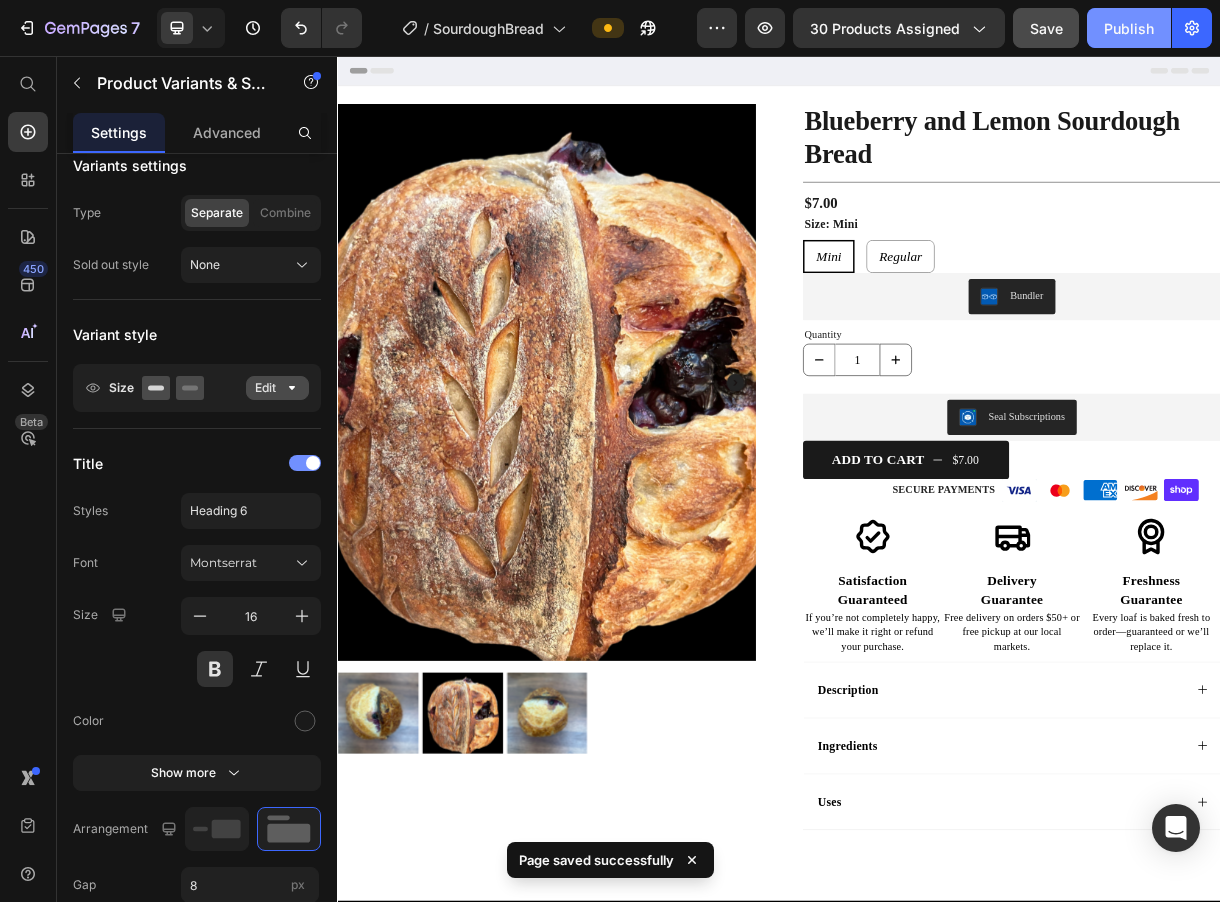 click on "Publish" at bounding box center (1129, 28) 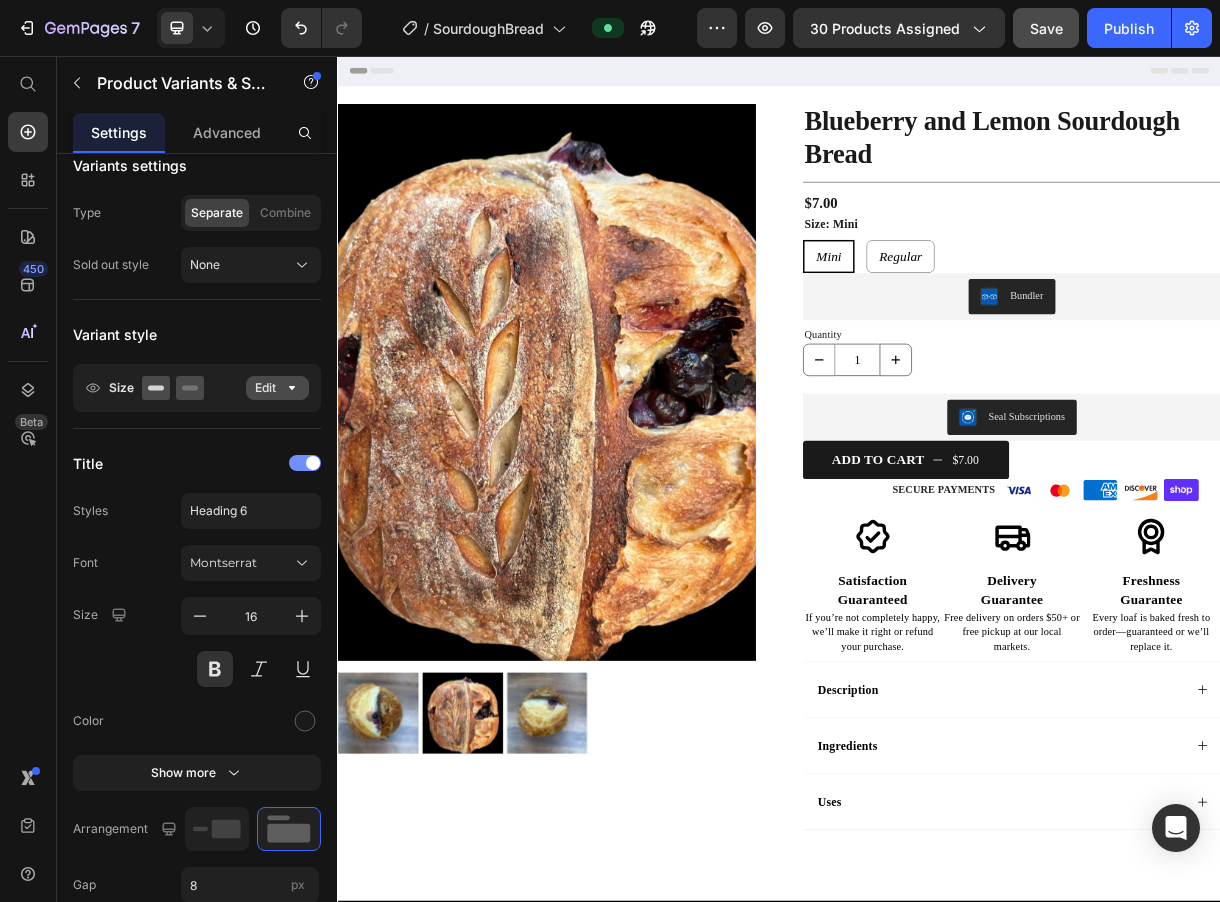 click on "Mini" at bounding box center (1004, 329) 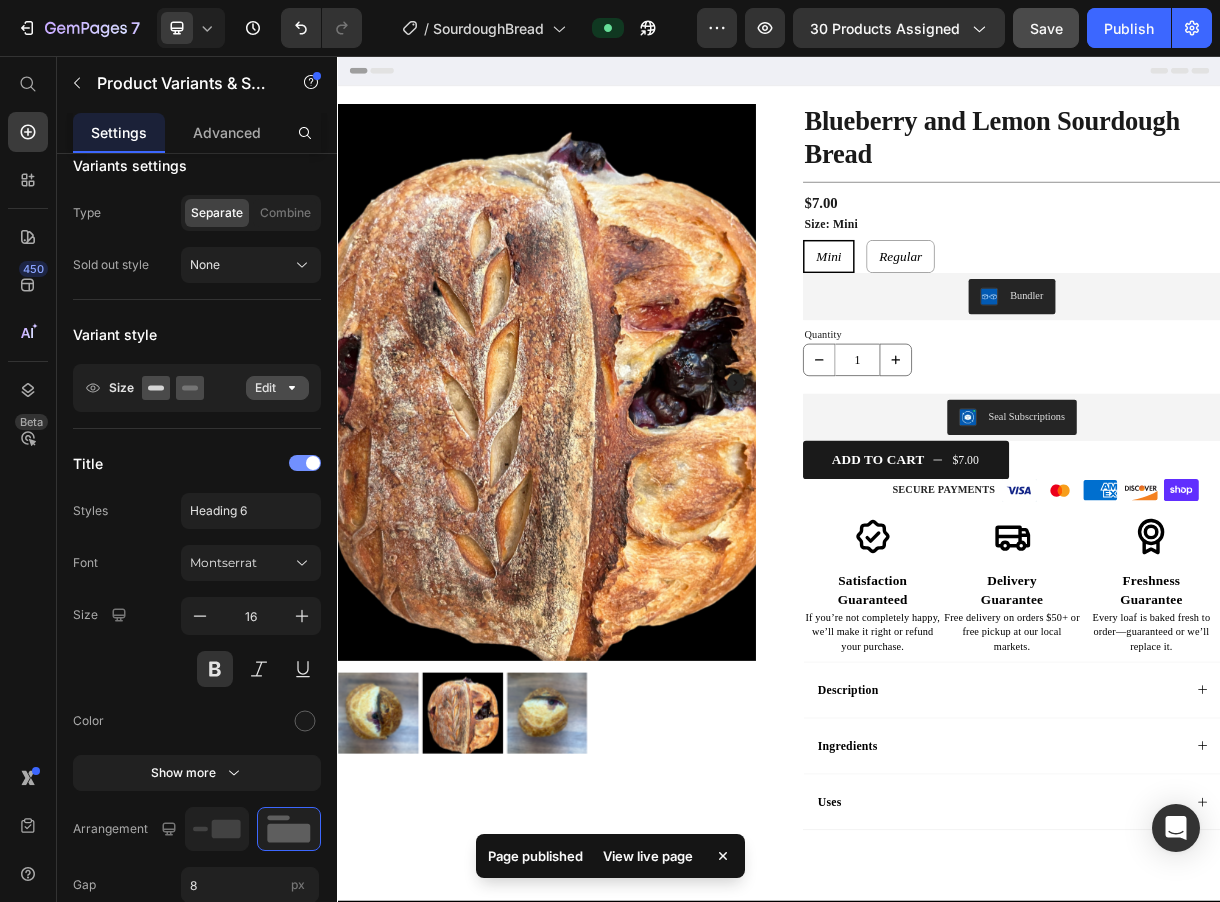 click 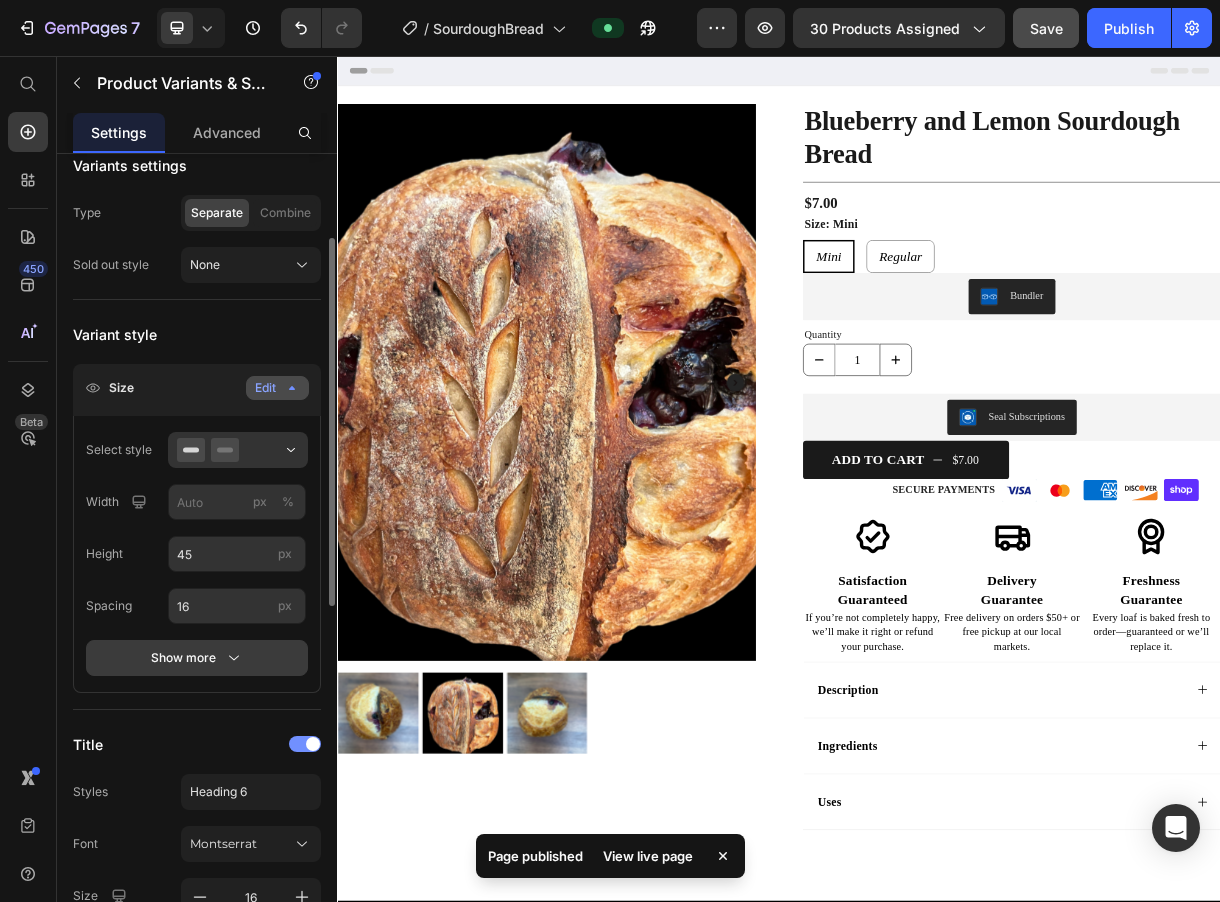 click on "Show more" at bounding box center [197, 658] 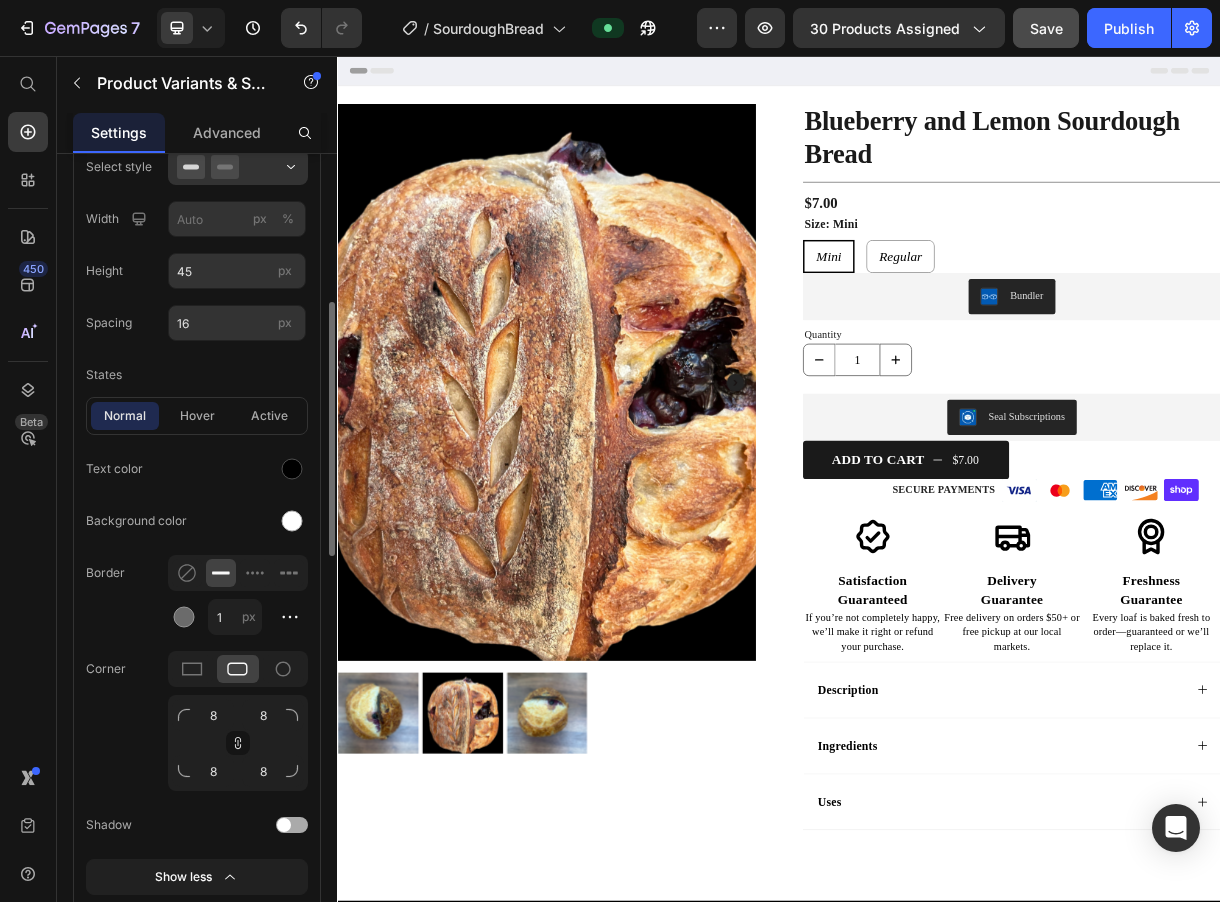 scroll, scrollTop: 498, scrollLeft: 0, axis: vertical 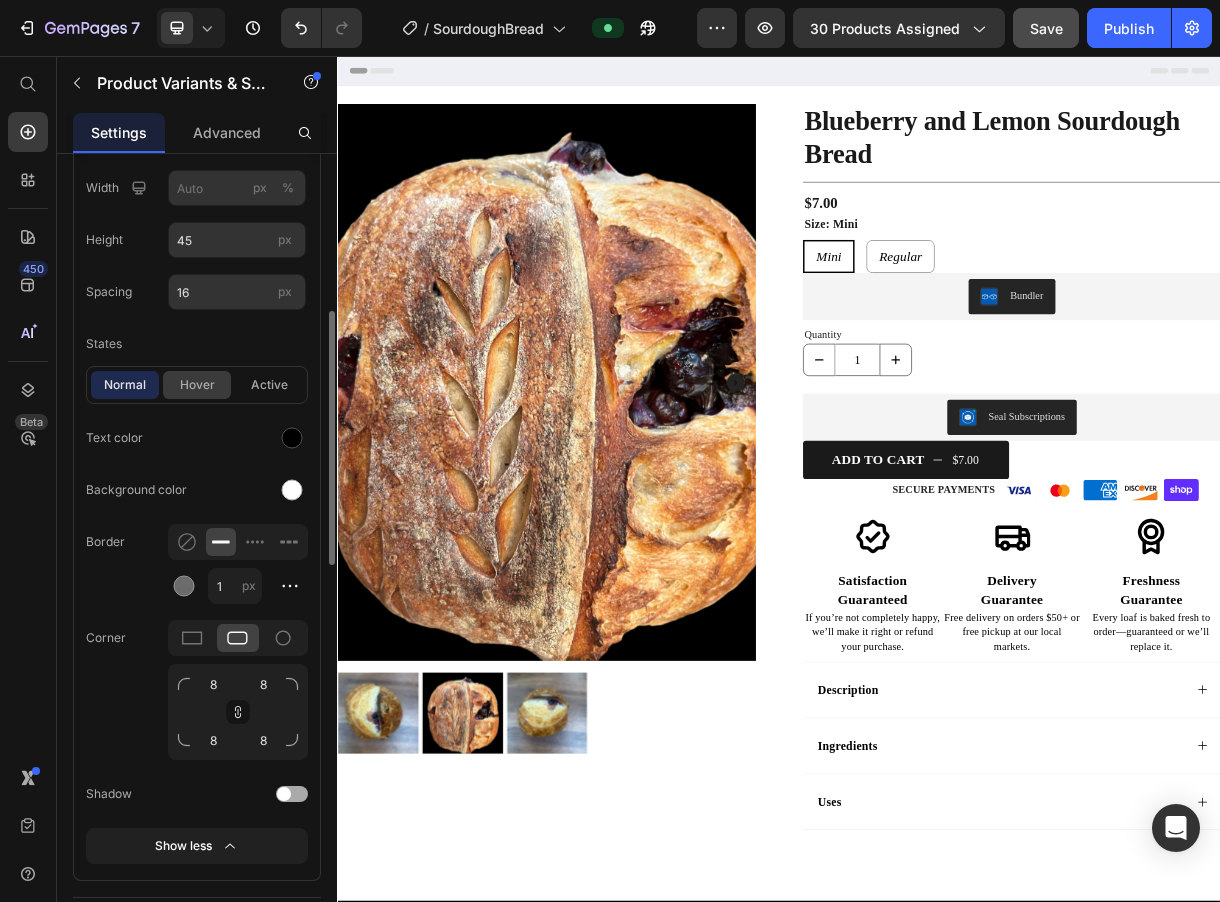 click on "hover" at bounding box center (197, 385) 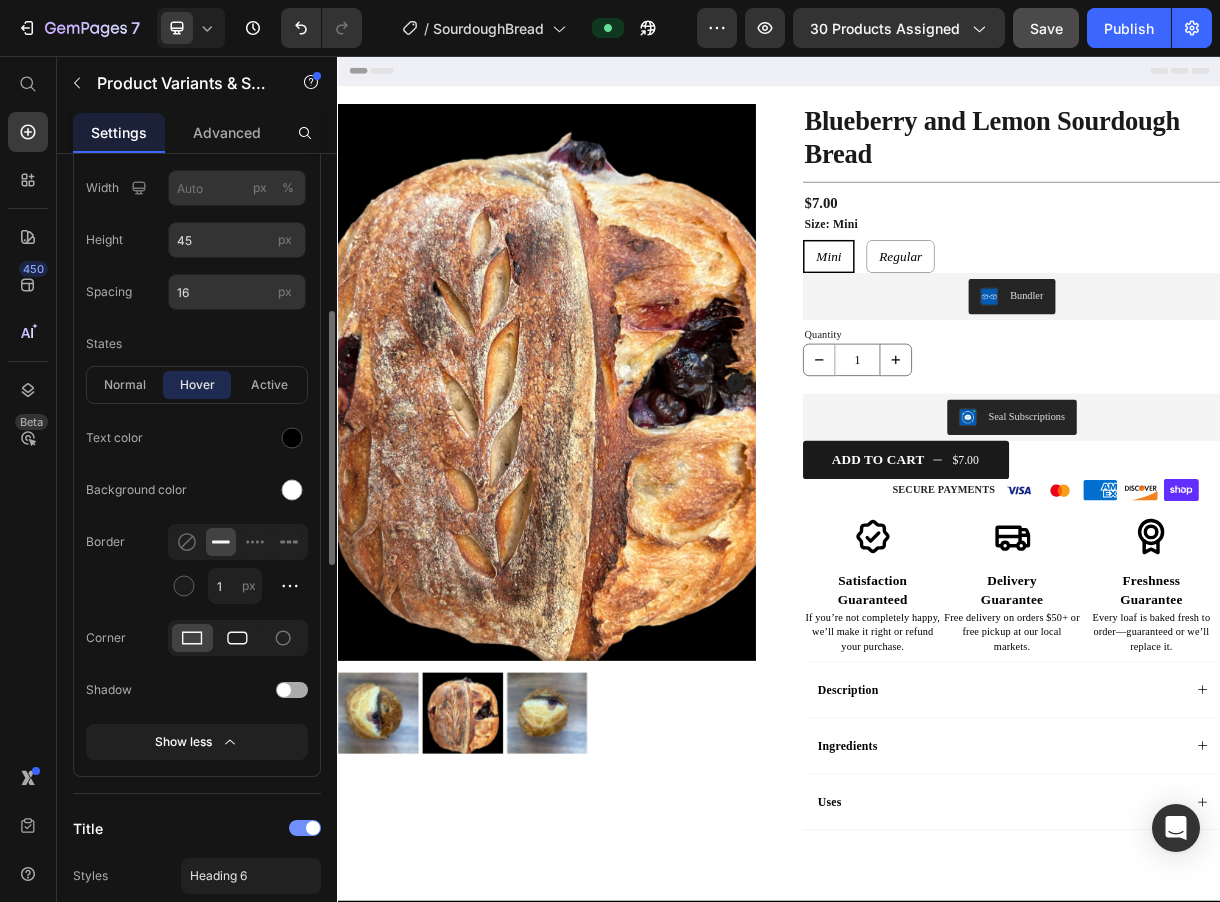 click 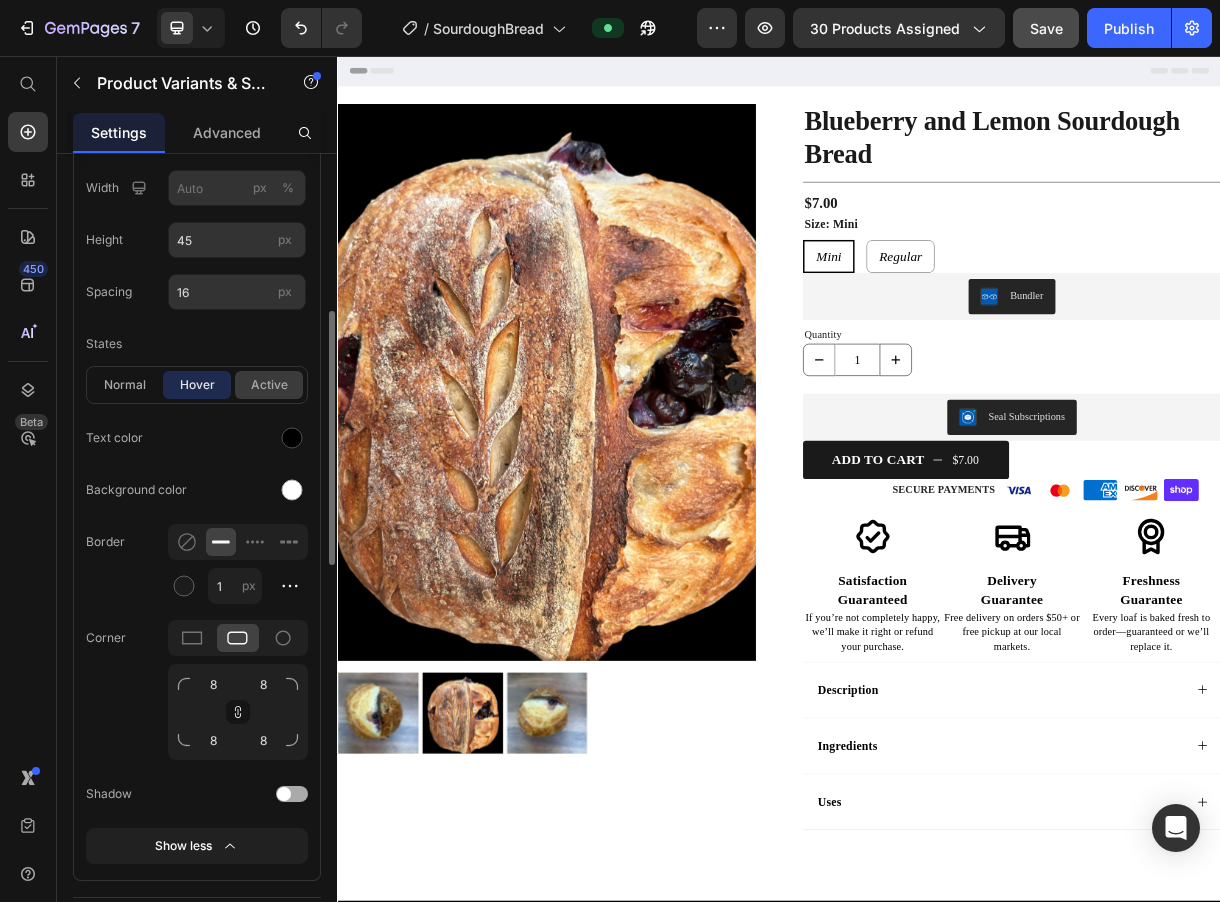 click on "active" at bounding box center [269, 385] 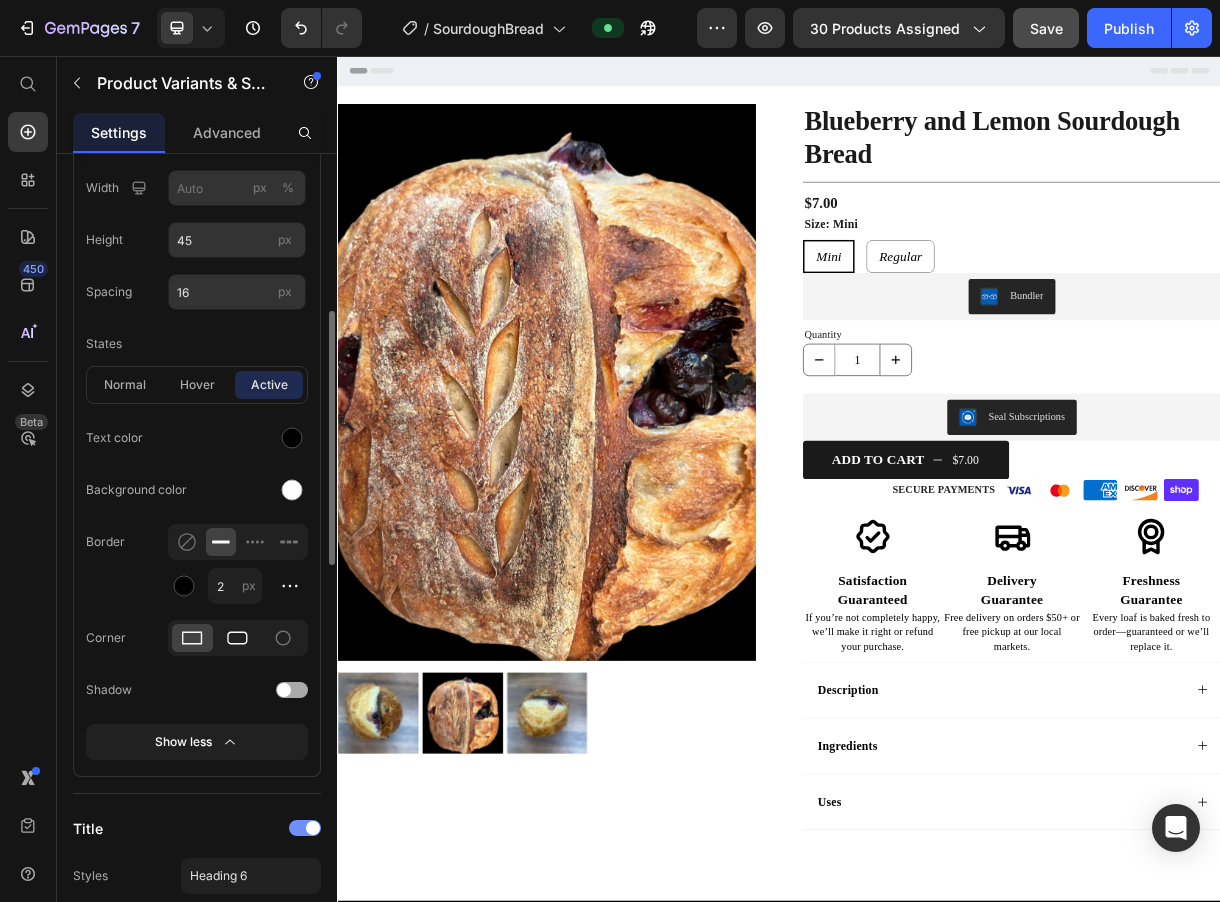 click 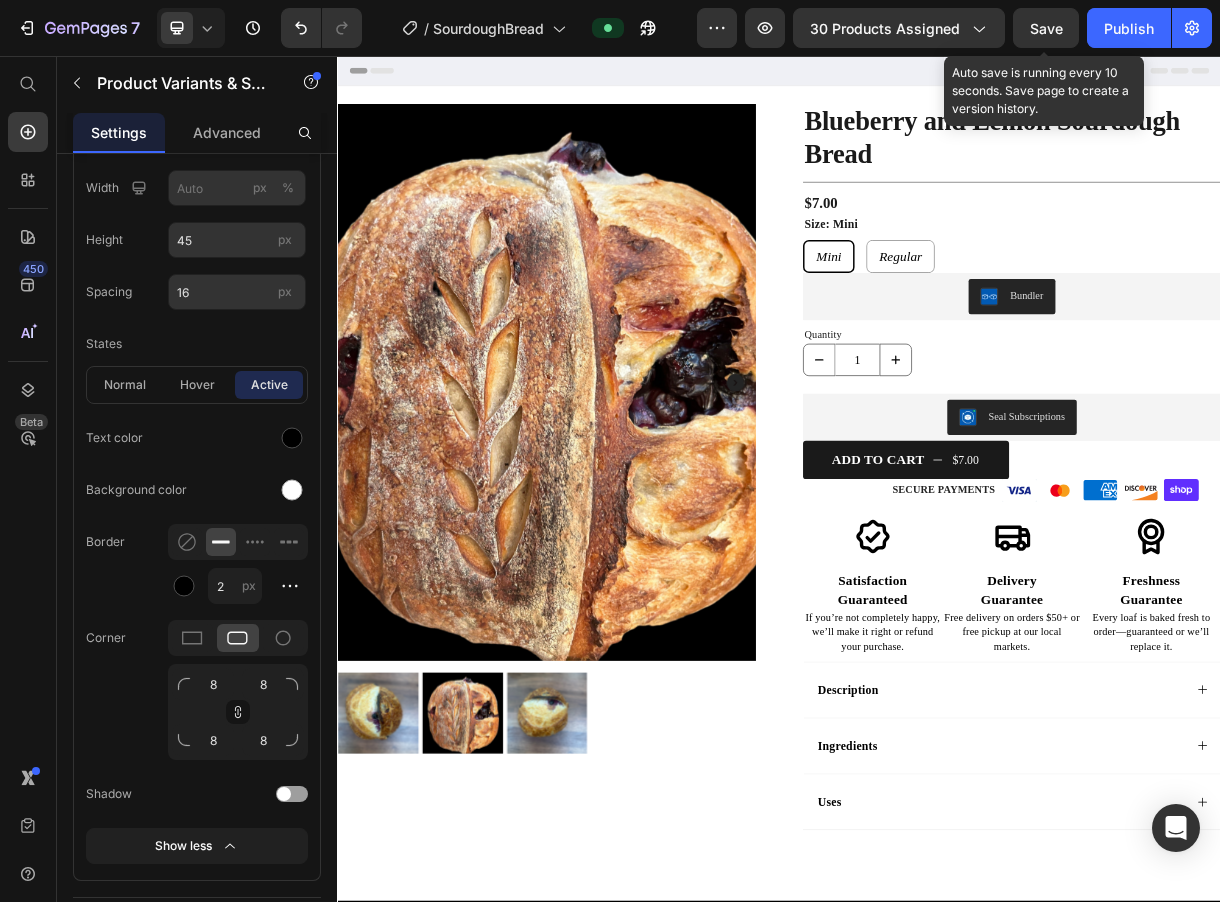 drag, startPoint x: 1046, startPoint y: 25, endPoint x: 1037, endPoint y: 54, distance: 30.364452 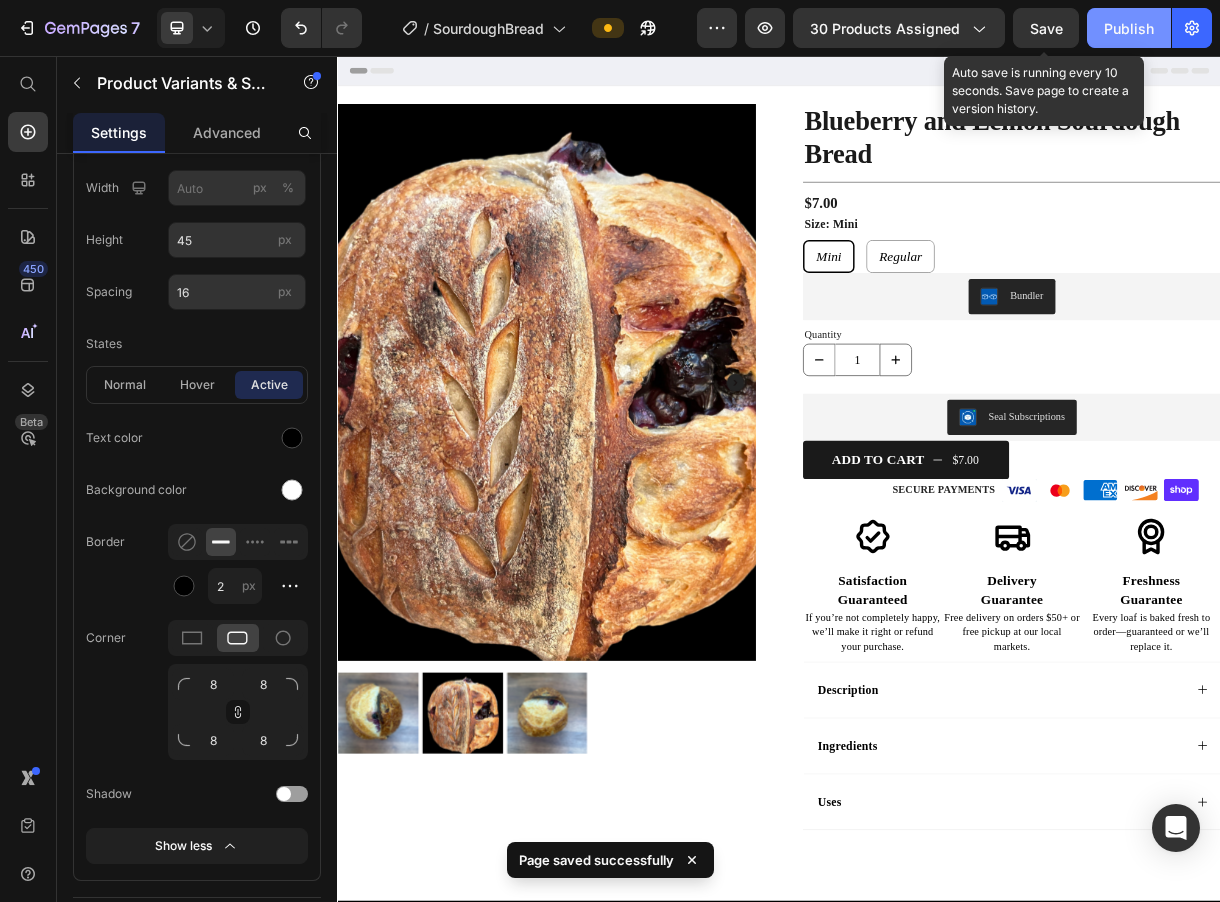 click on "Publish" at bounding box center (1129, 28) 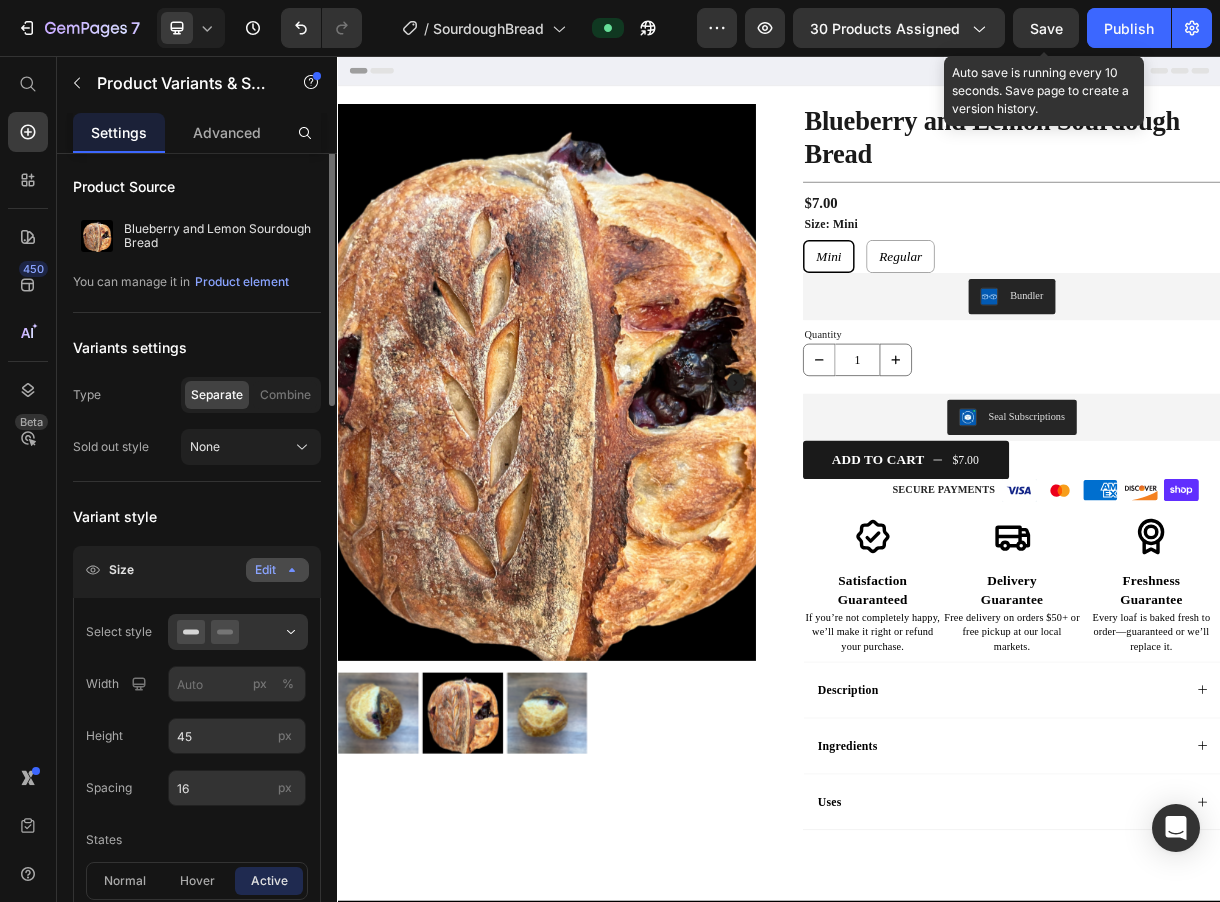 scroll, scrollTop: 0, scrollLeft: 0, axis: both 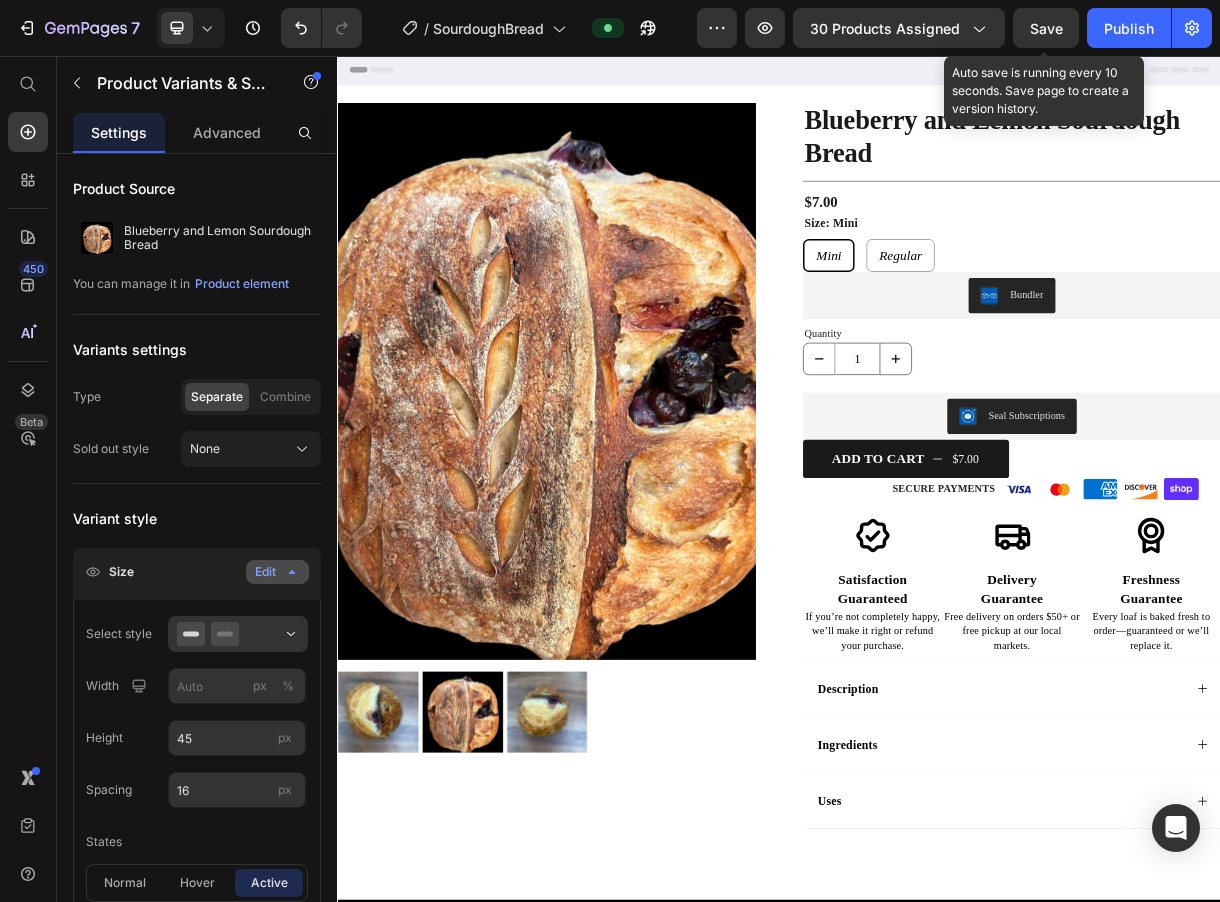 click on "Mini Mini Mini Regular Regular Regular" at bounding box center [1253, 327] 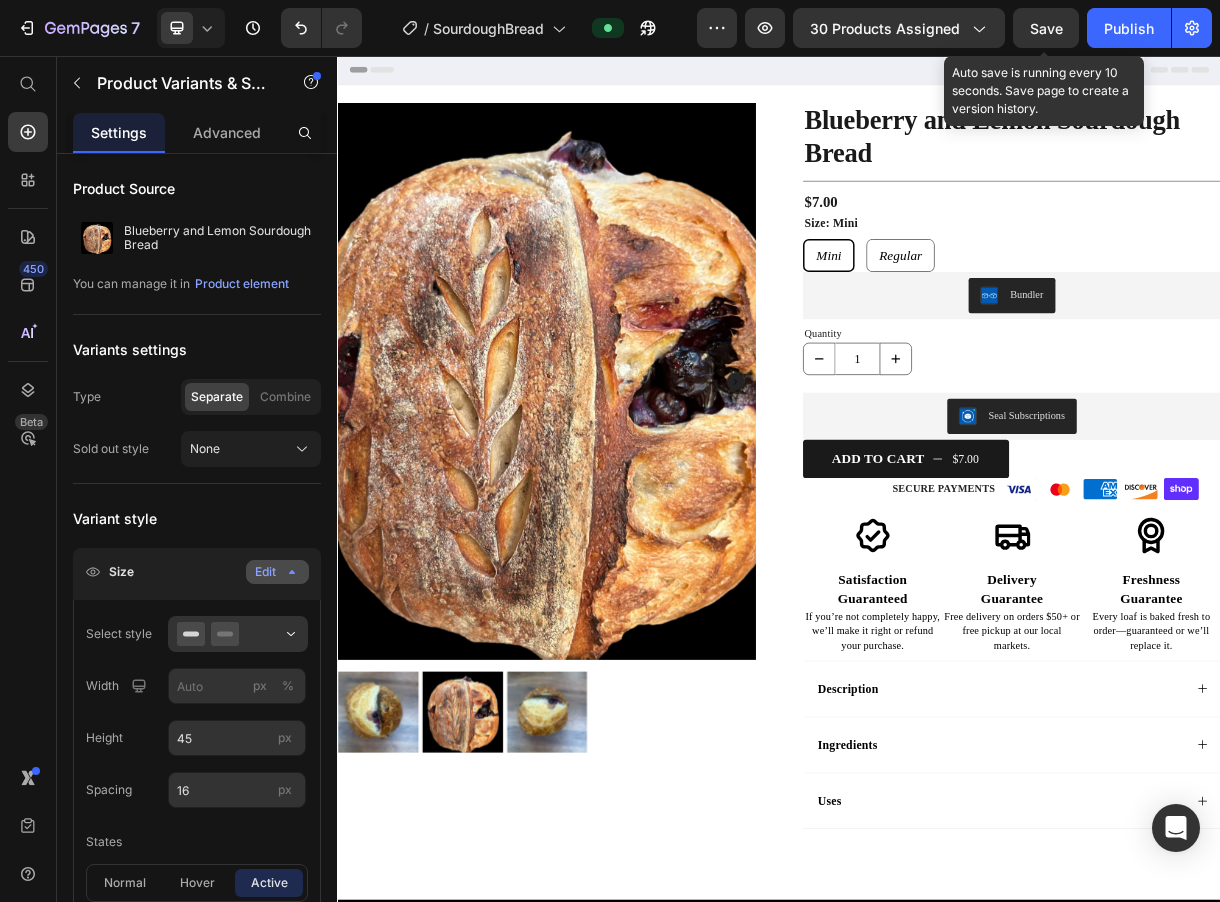 click on "Regular" at bounding box center (1101, 328) 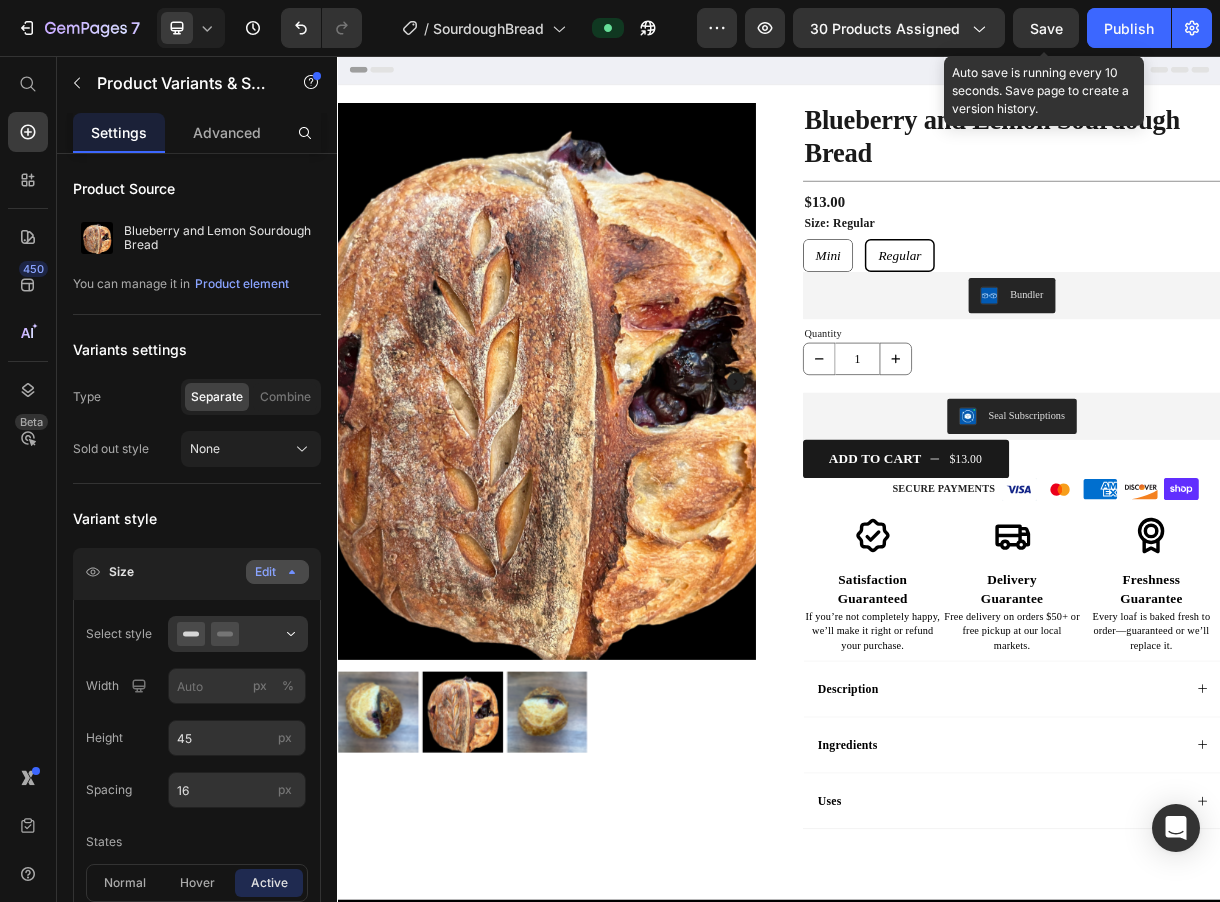 click on "Mini" at bounding box center (1003, 328) 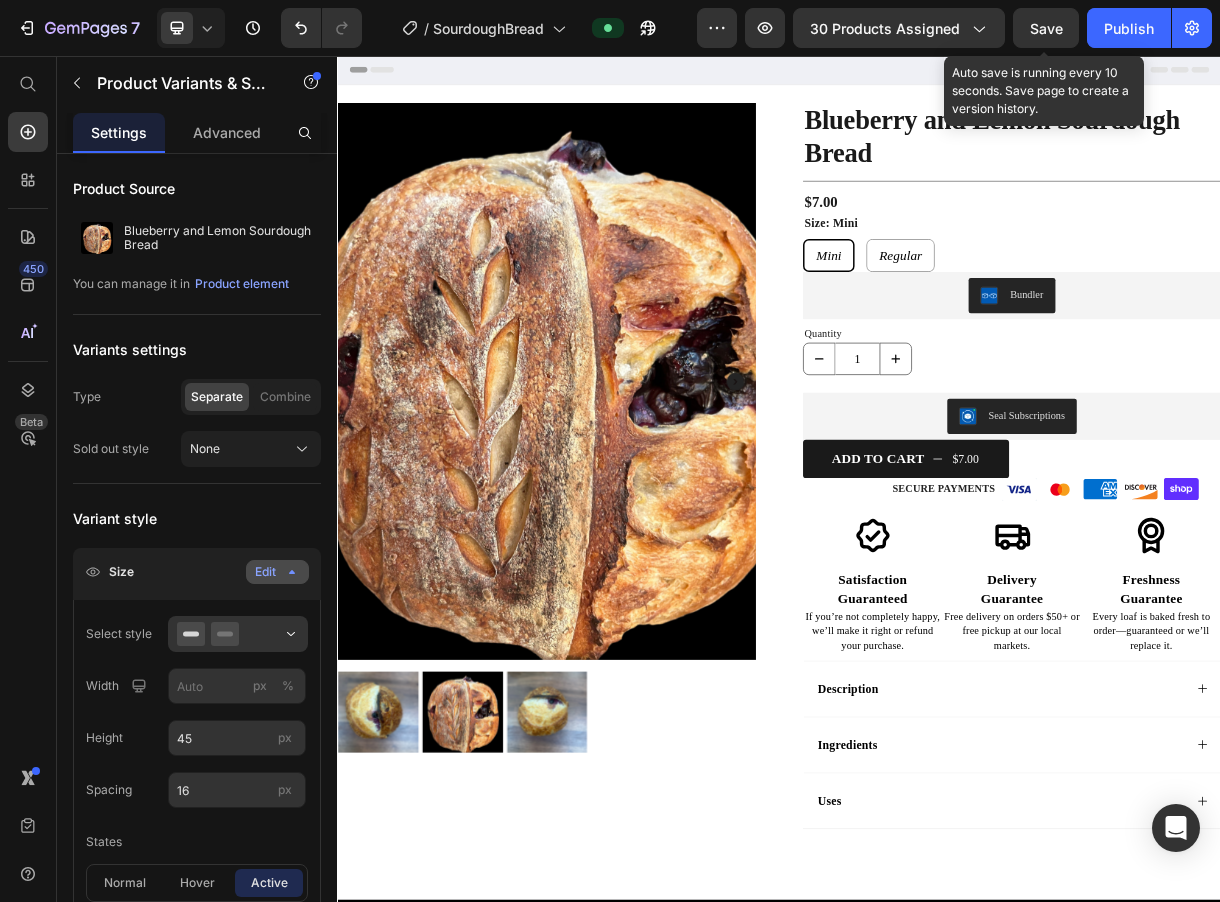 click on "Size: Mini" at bounding box center (1007, 283) 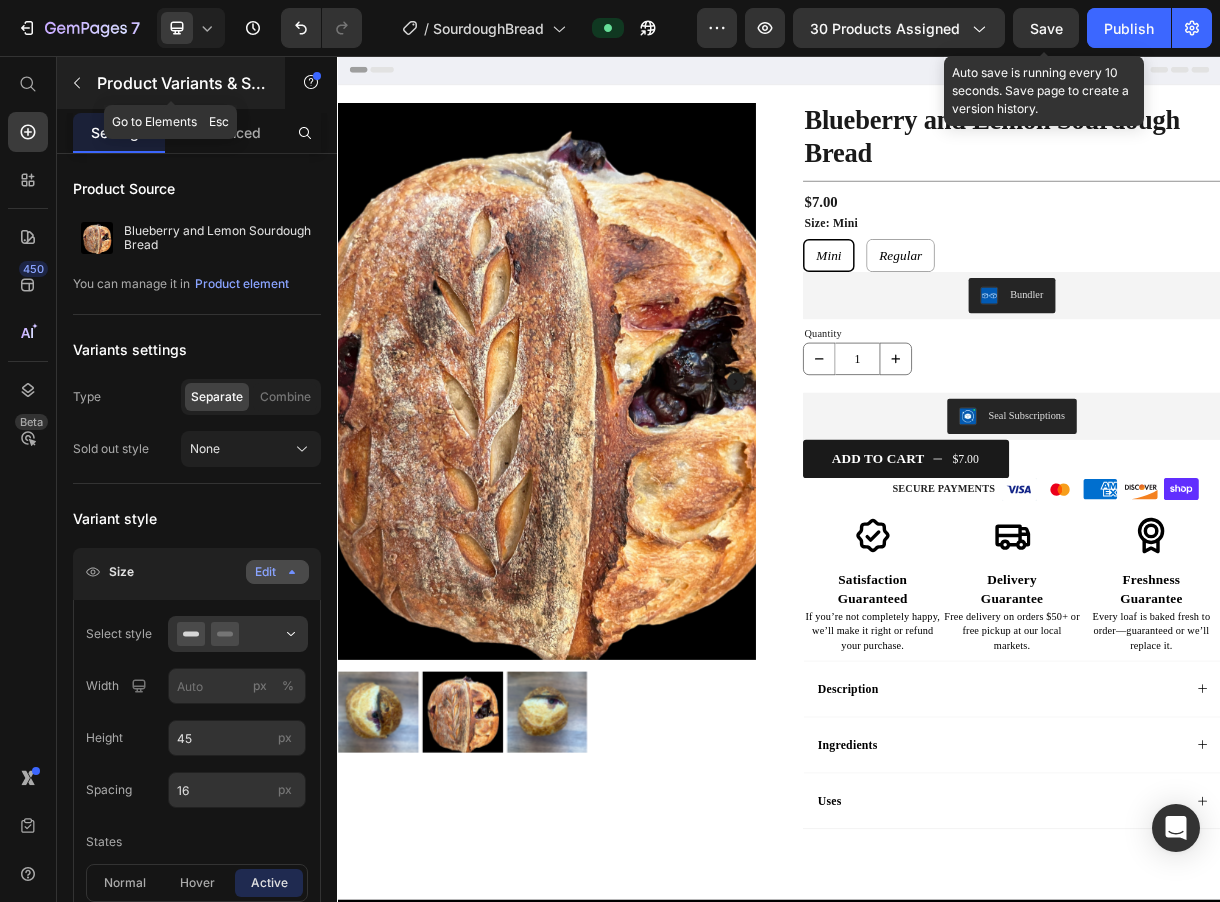 click 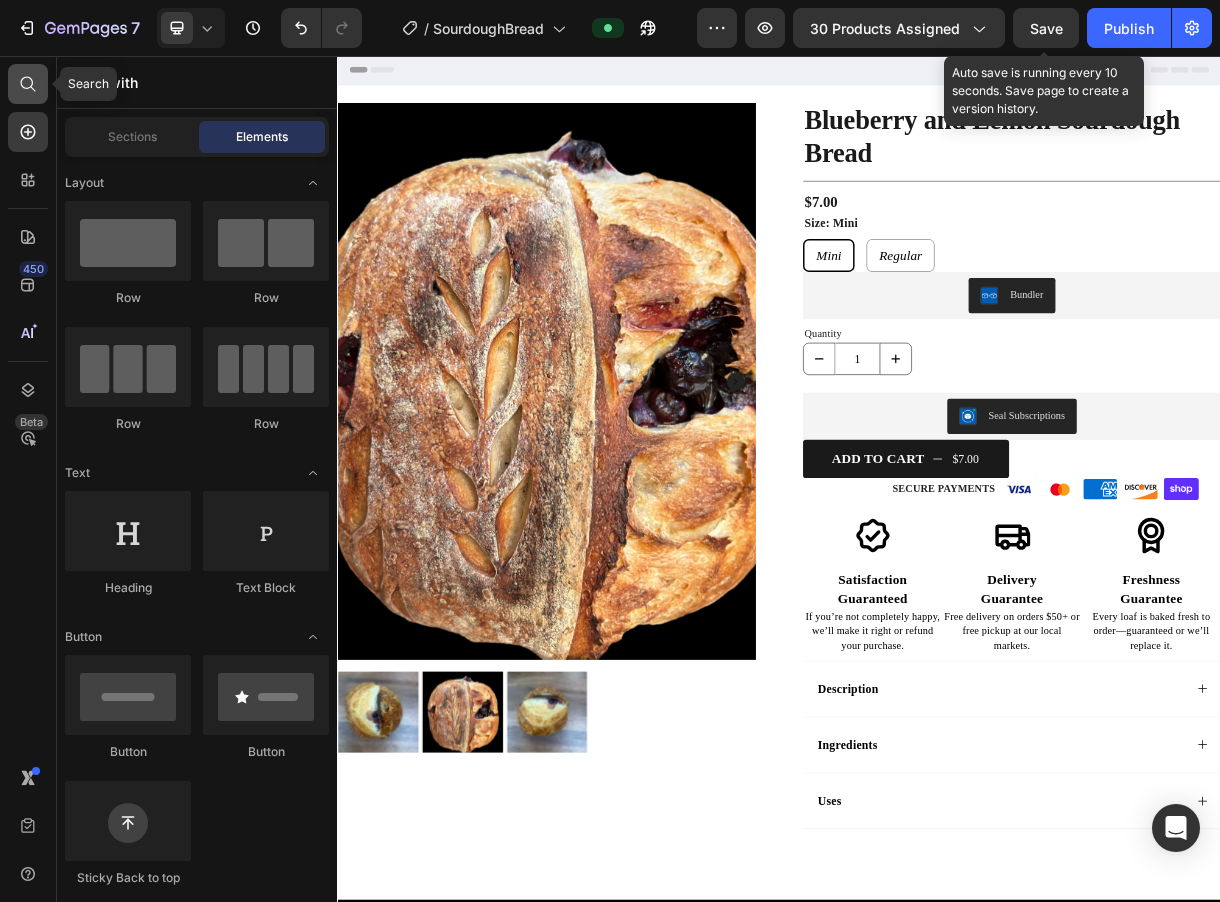 click 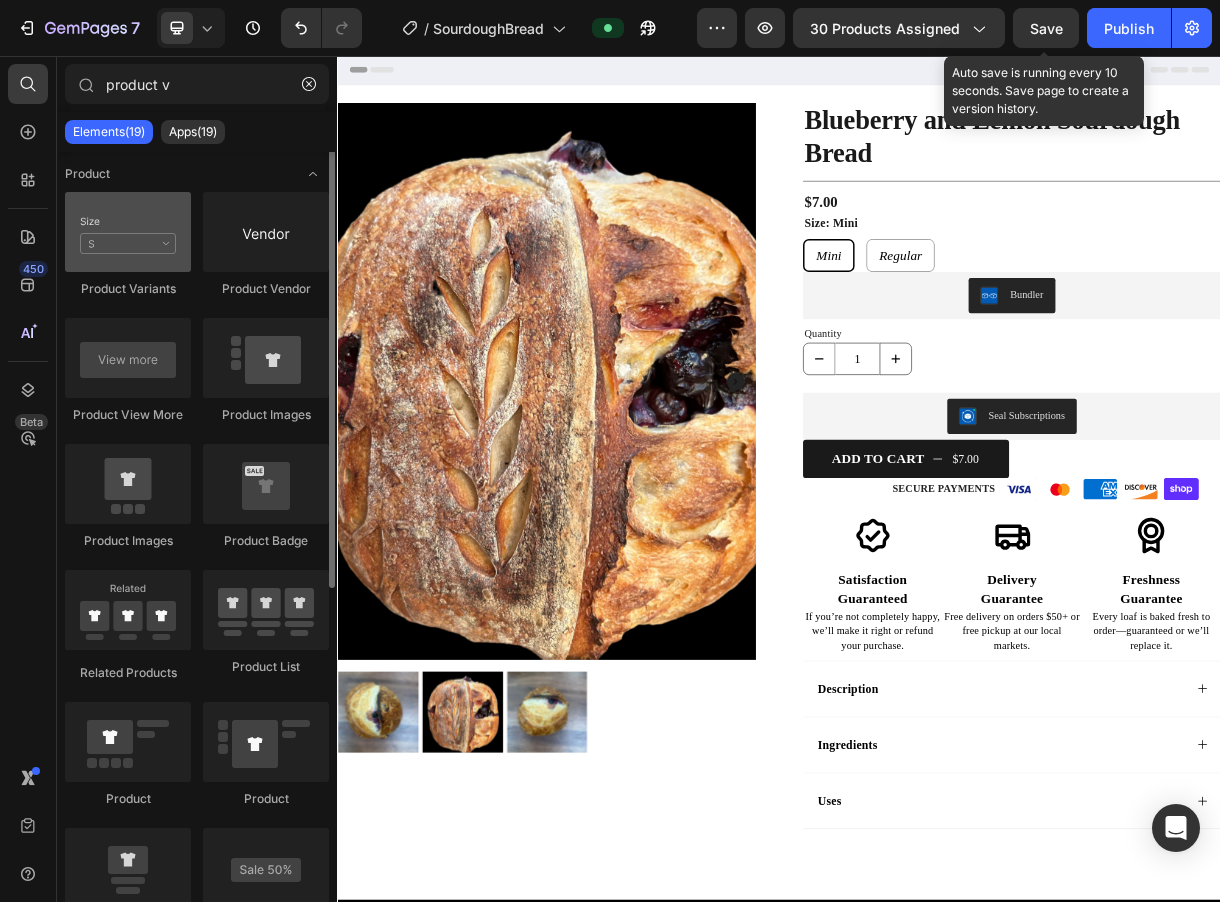 type on "product v" 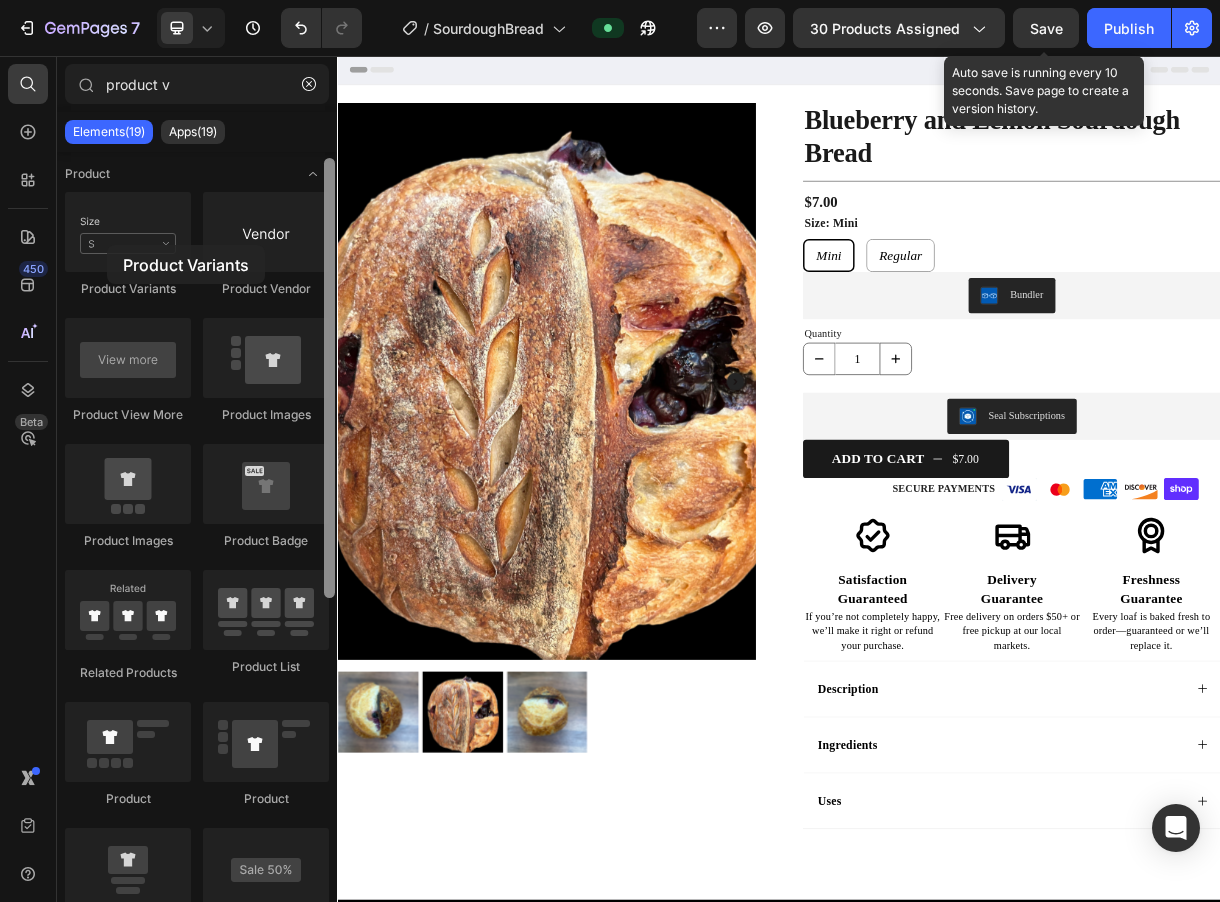 scroll, scrollTop: 9, scrollLeft: 0, axis: vertical 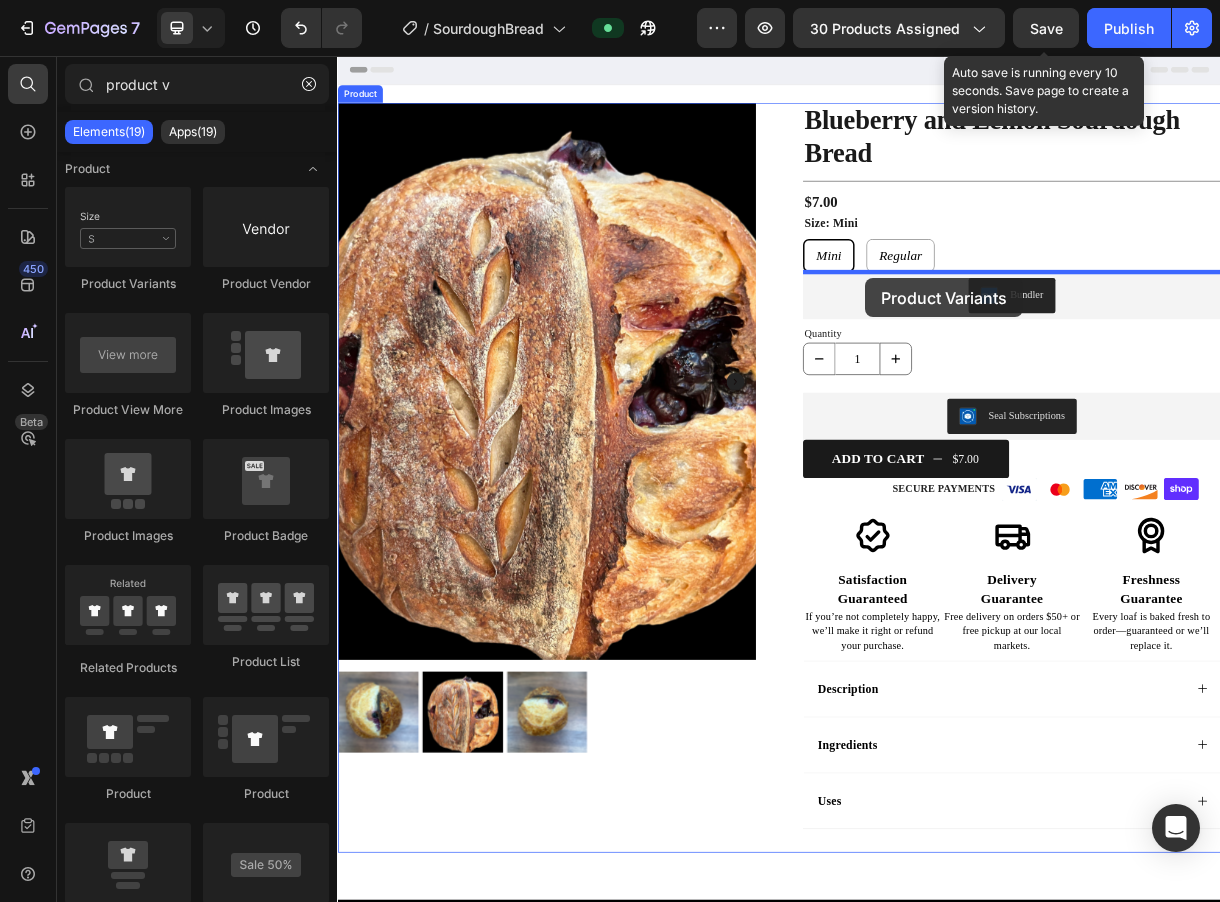 drag, startPoint x: 444, startPoint y: 301, endPoint x: 1055, endPoint y: 358, distance: 613.653 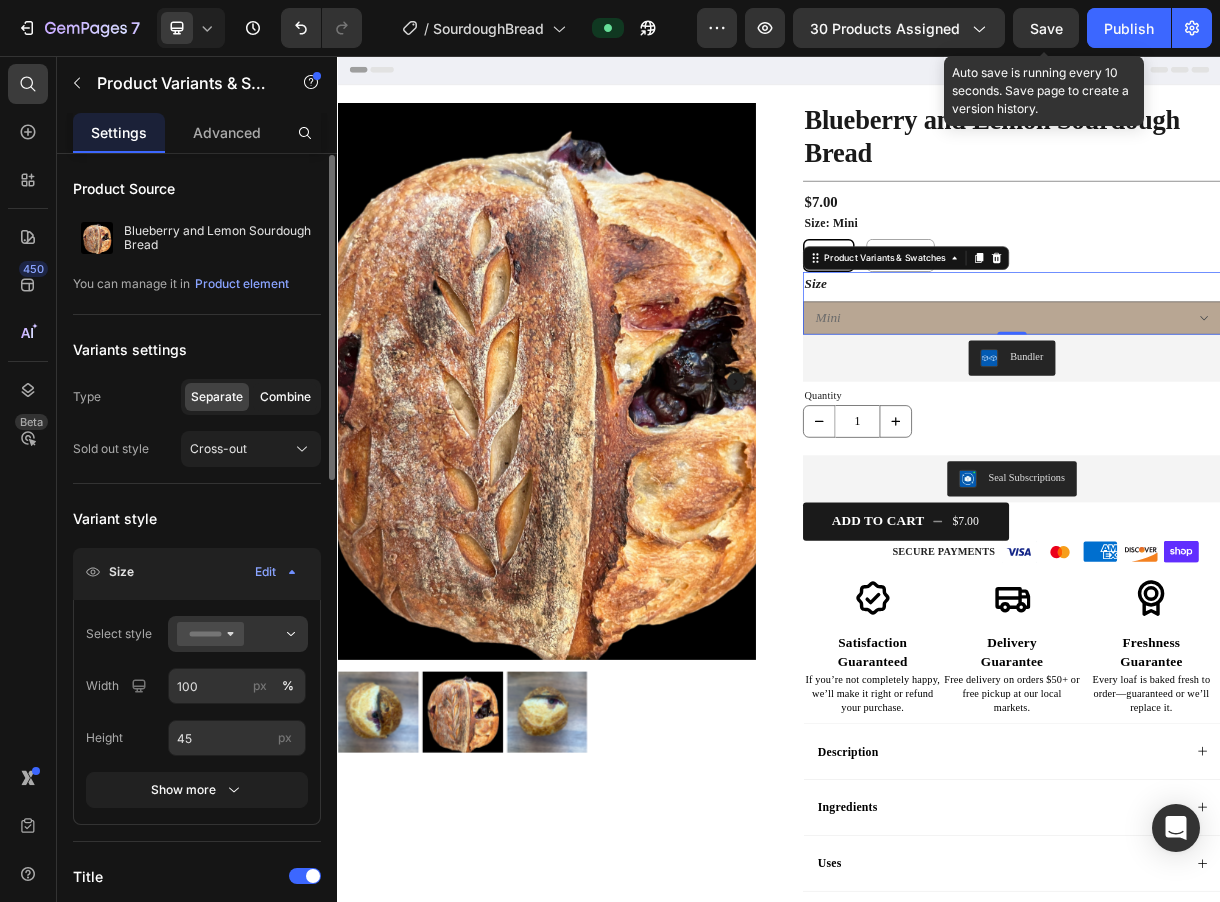 scroll, scrollTop: 5, scrollLeft: 0, axis: vertical 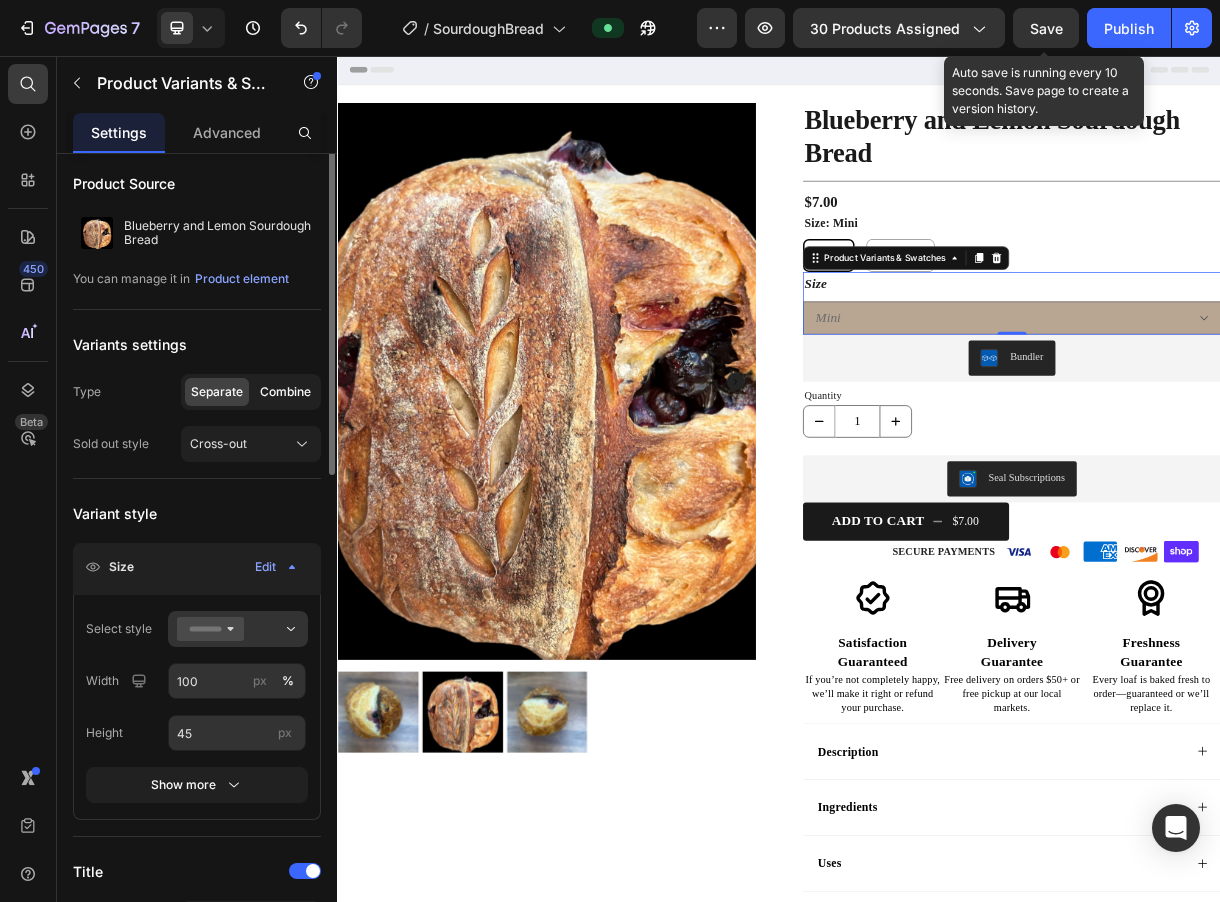 click on "Combine" 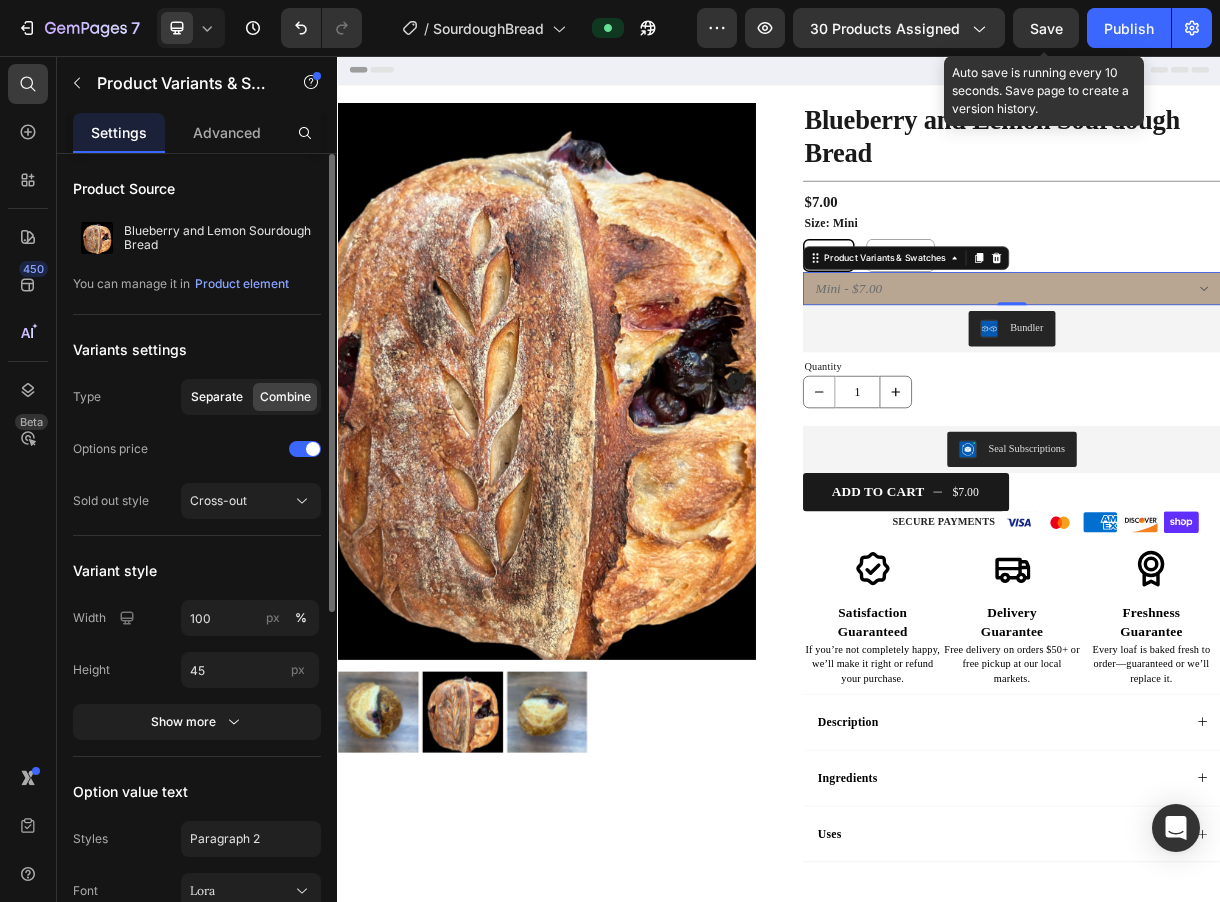 click on "Separate" 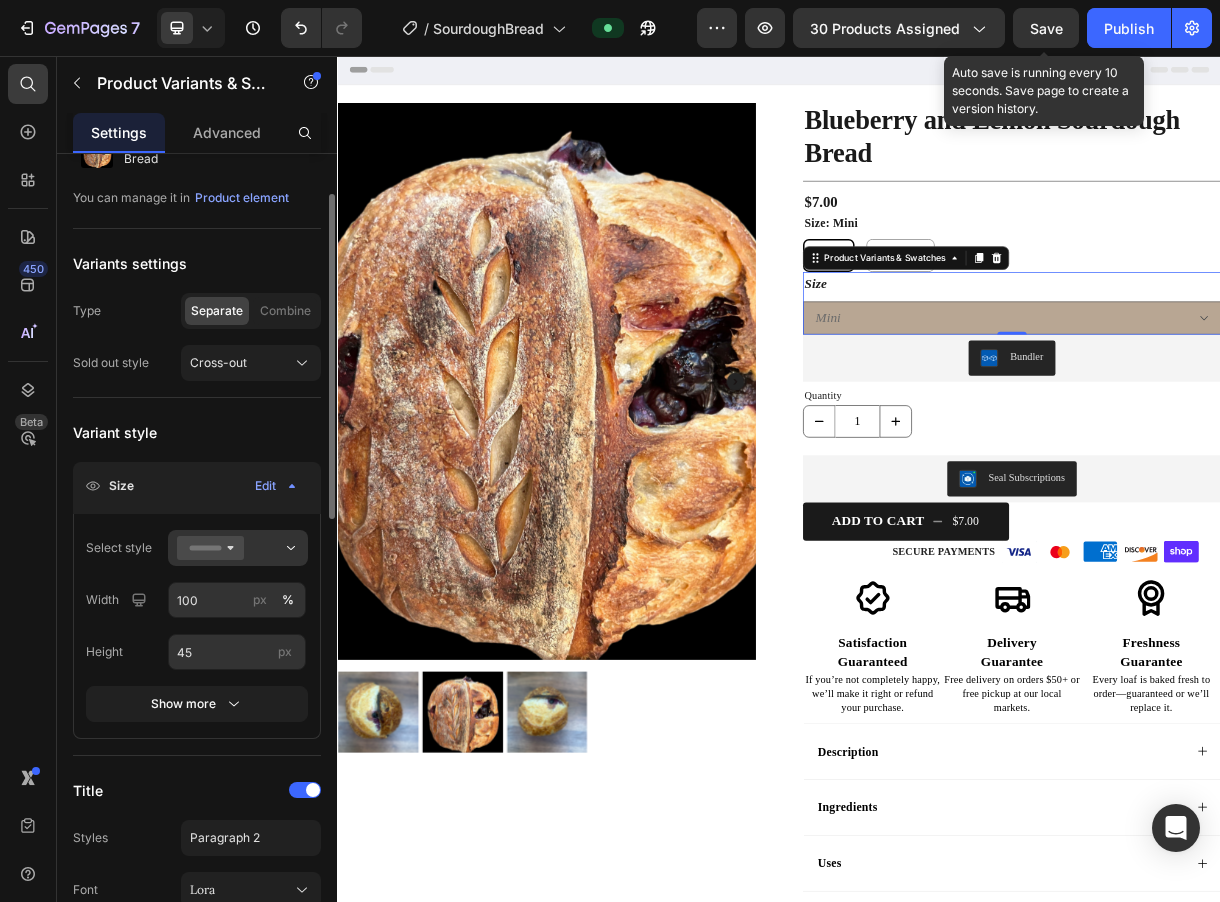 scroll, scrollTop: 95, scrollLeft: 0, axis: vertical 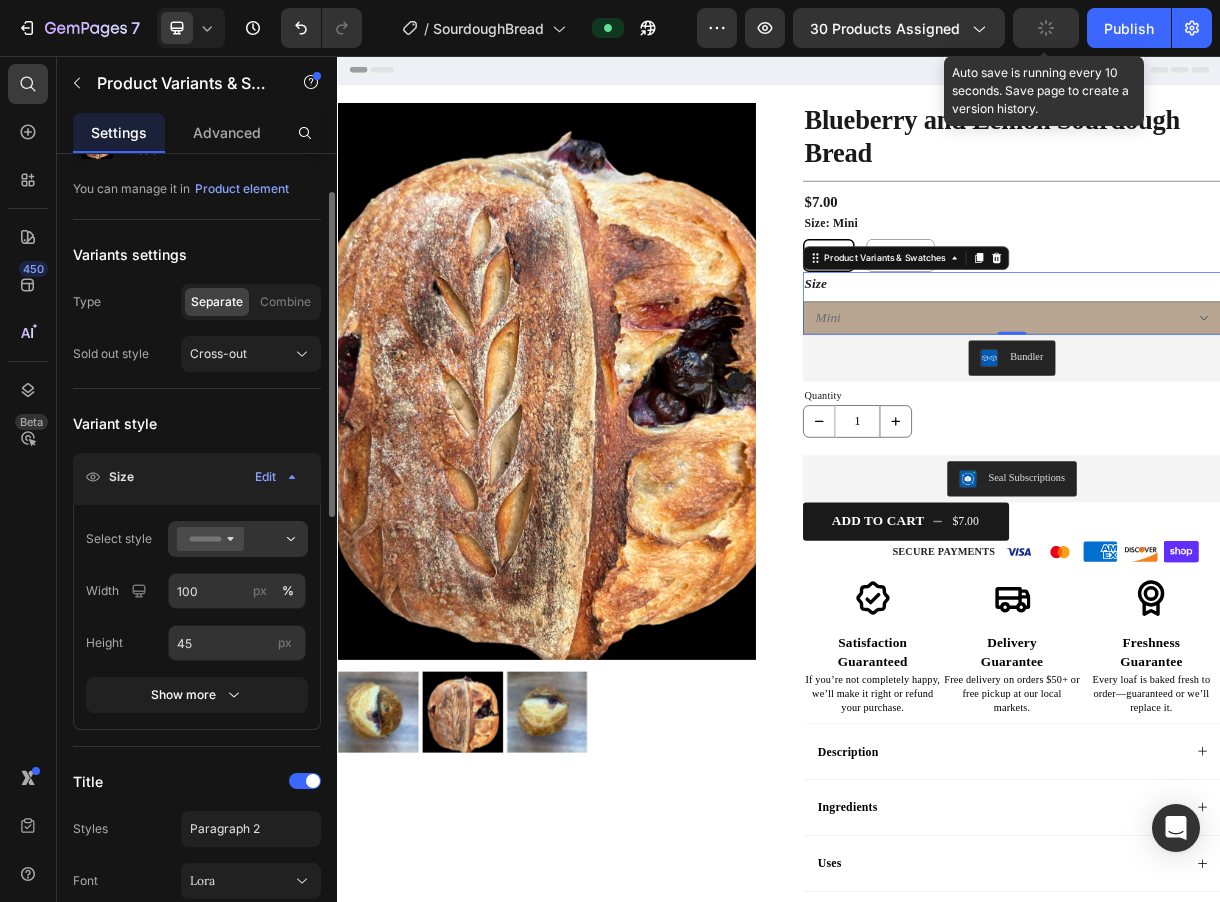click on "Size" at bounding box center (121, 477) 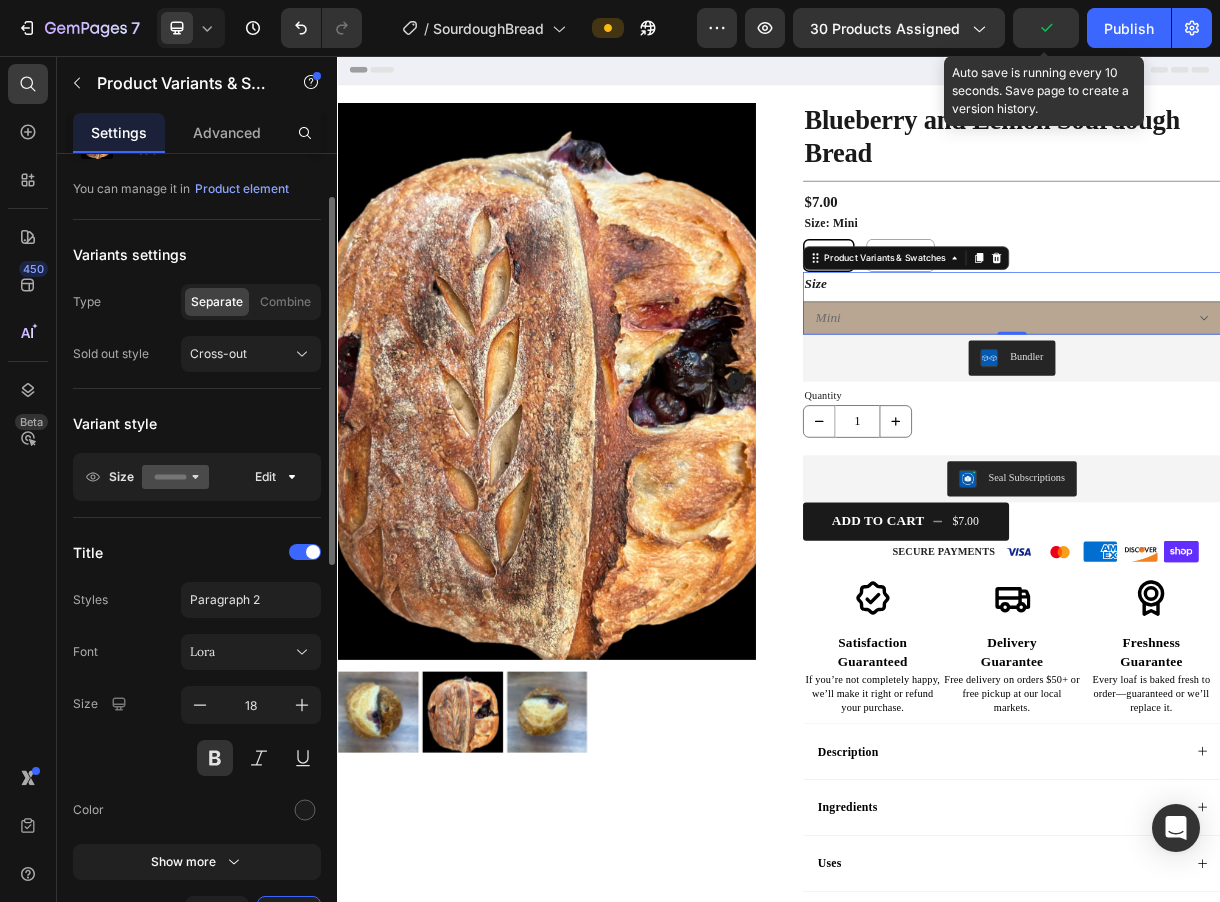 click on "Size" at bounding box center [121, 477] 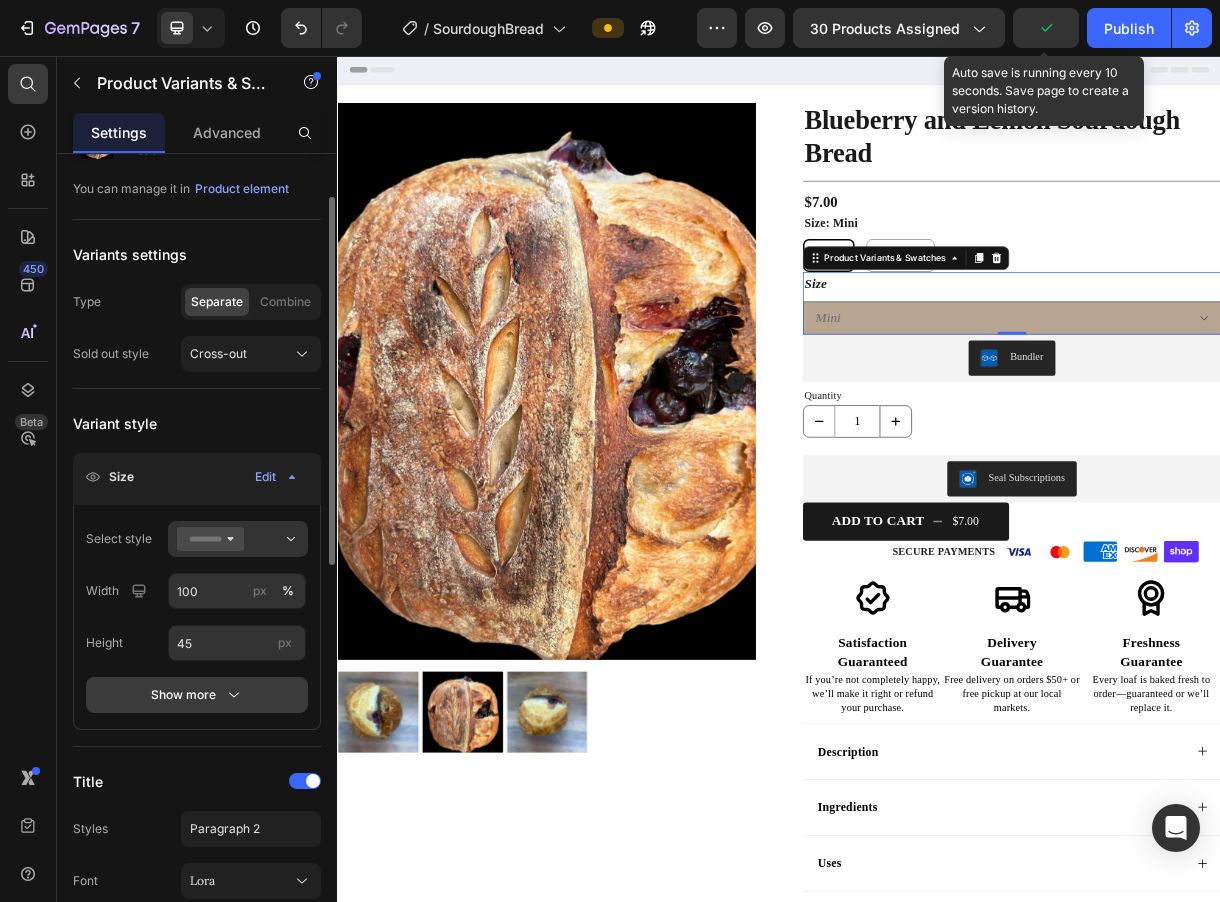 click on "Show more" at bounding box center (197, 695) 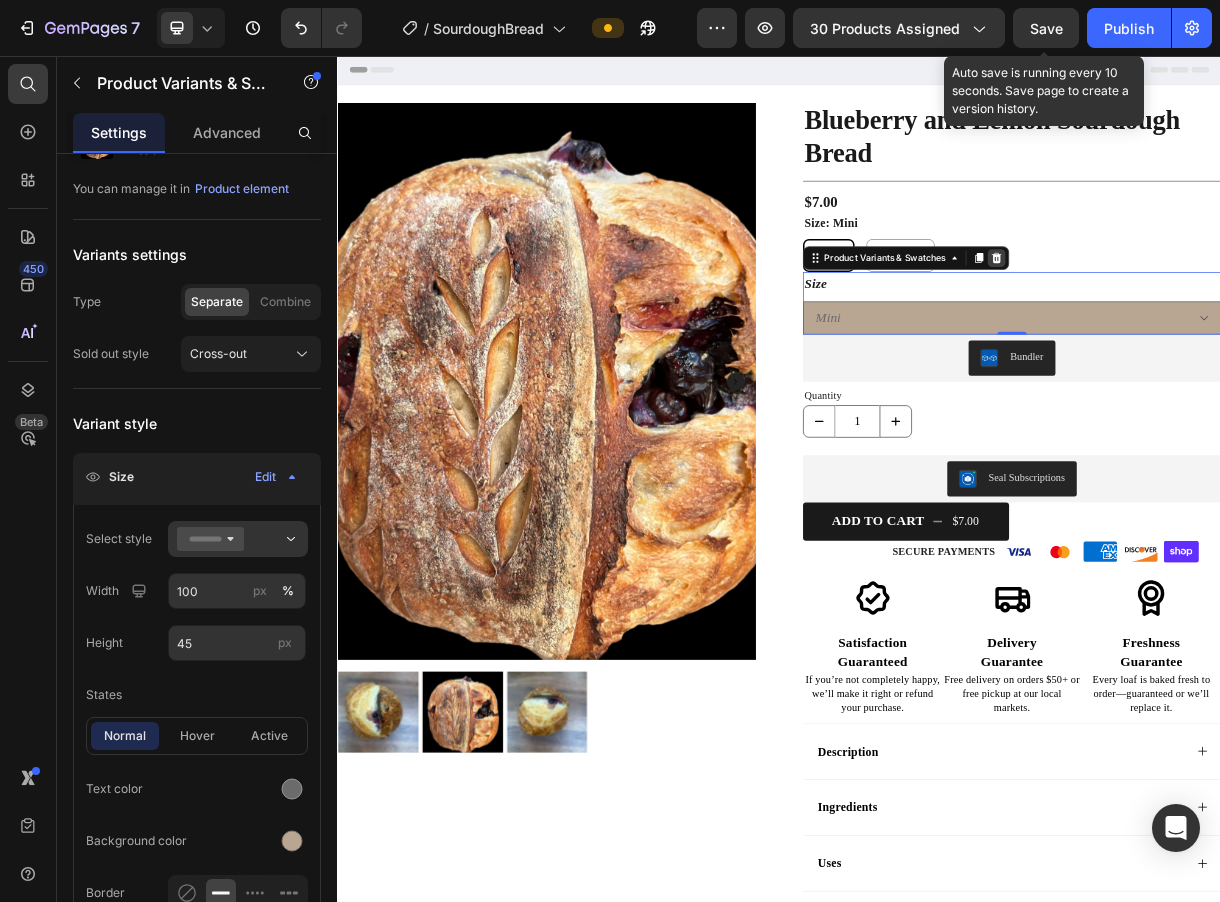 click 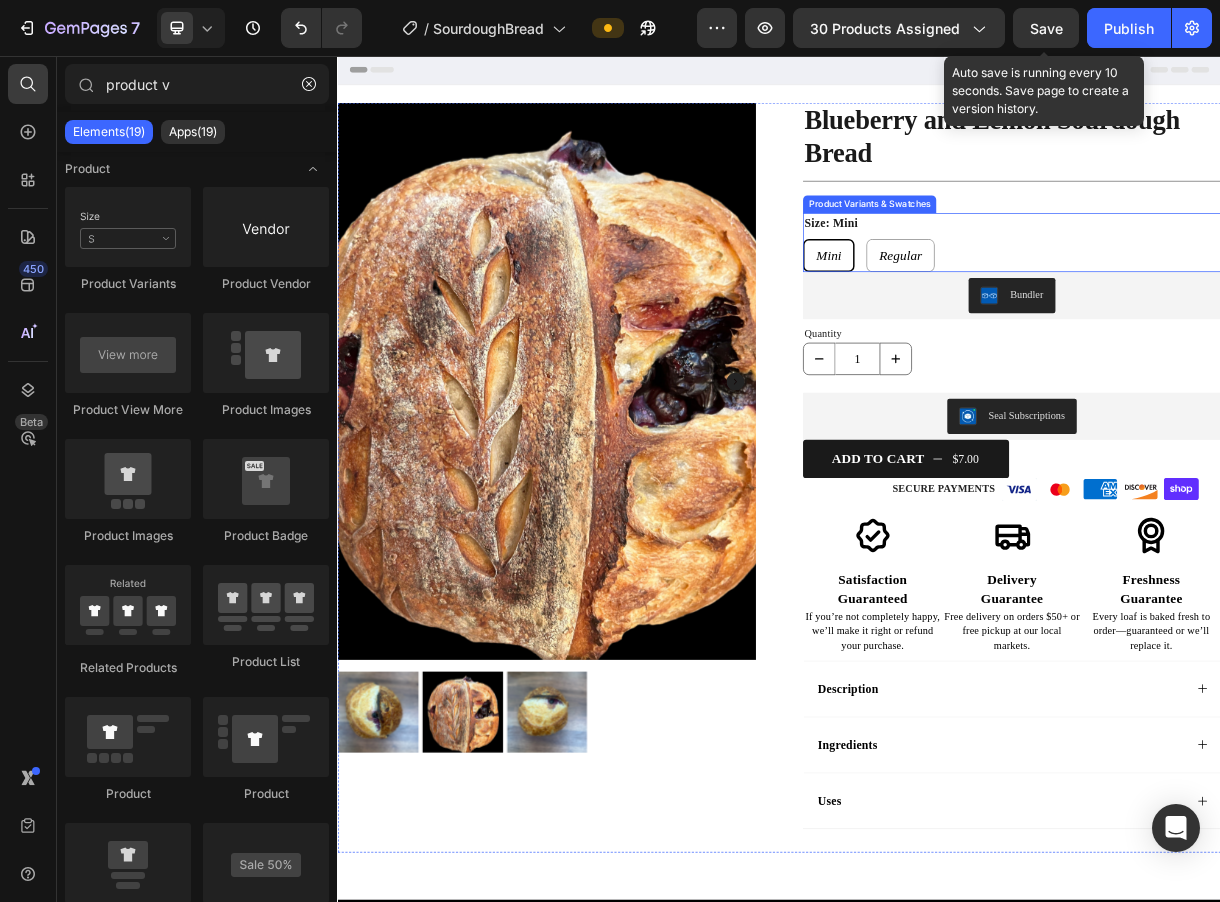 click on "Mini Mini Mini Regular Regular Regular" at bounding box center (1253, 327) 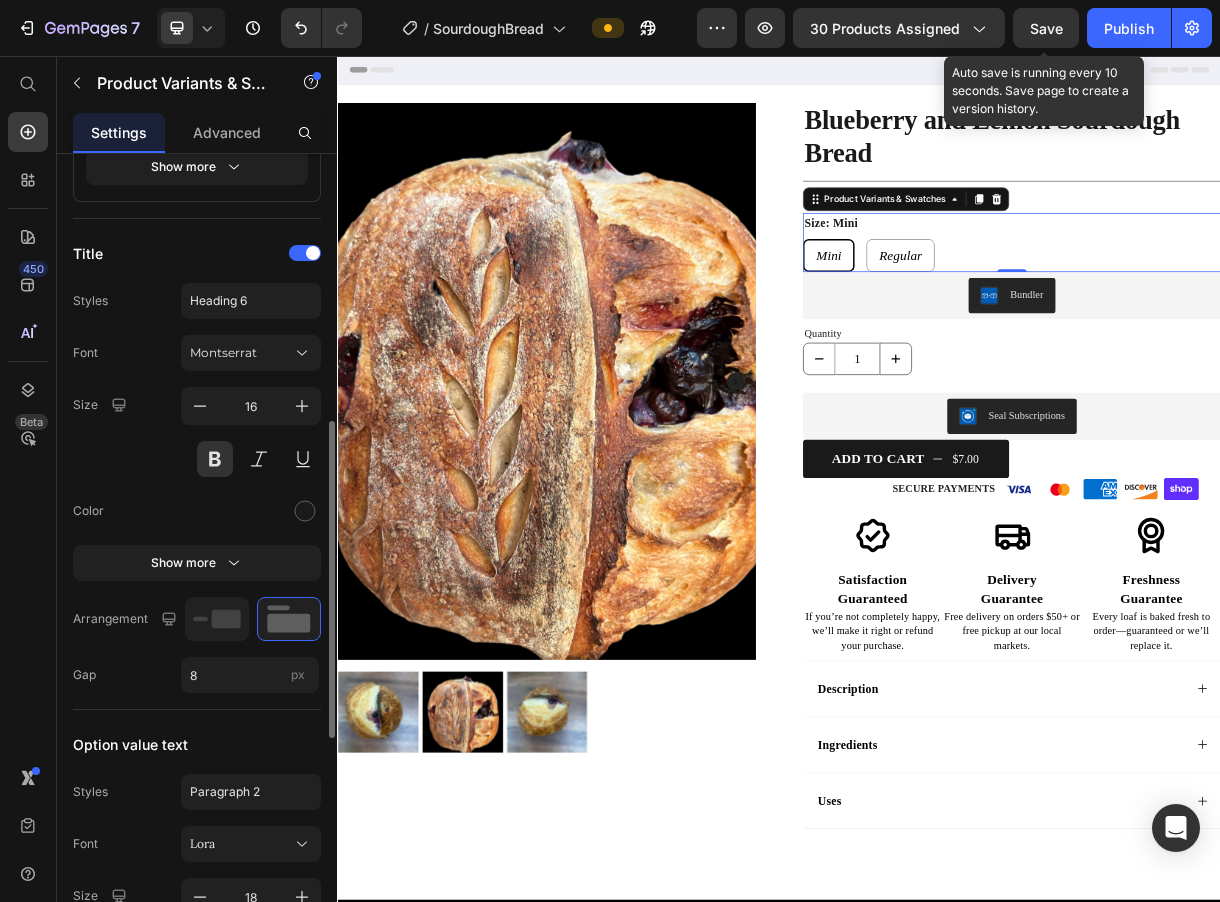 scroll, scrollTop: 676, scrollLeft: 0, axis: vertical 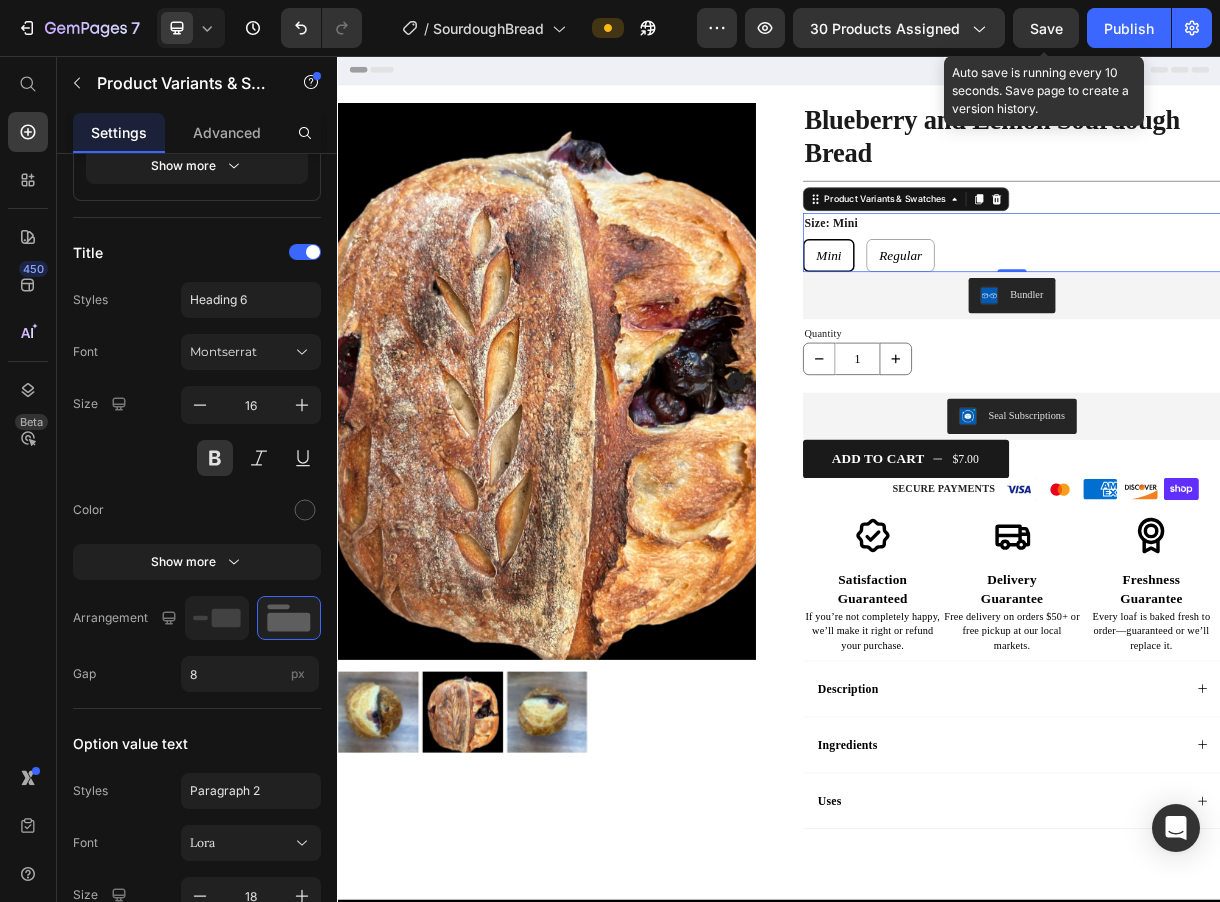 click on "Mini Mini Mini Regular Regular Regular" at bounding box center [1253, 327] 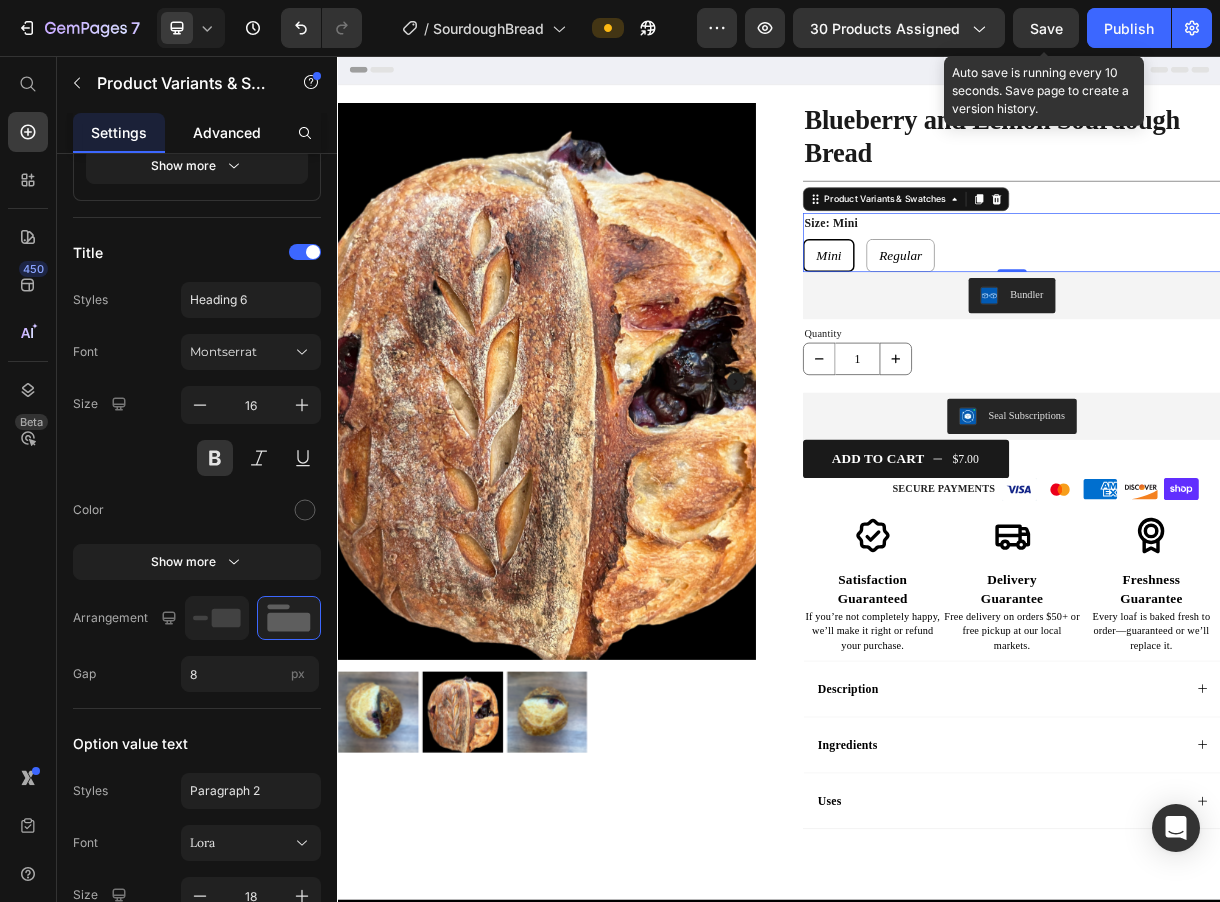 click on "Advanced" at bounding box center [227, 132] 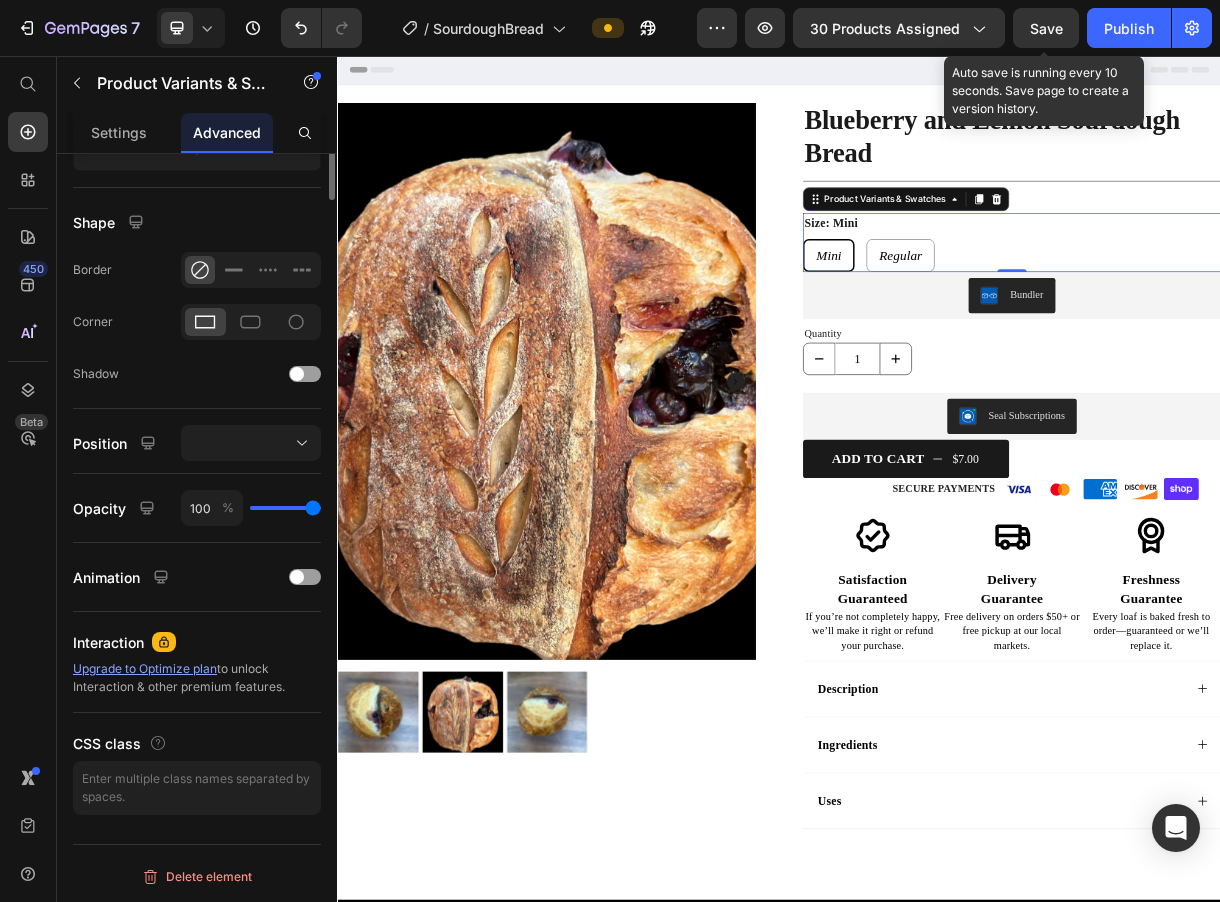 scroll, scrollTop: 0, scrollLeft: 0, axis: both 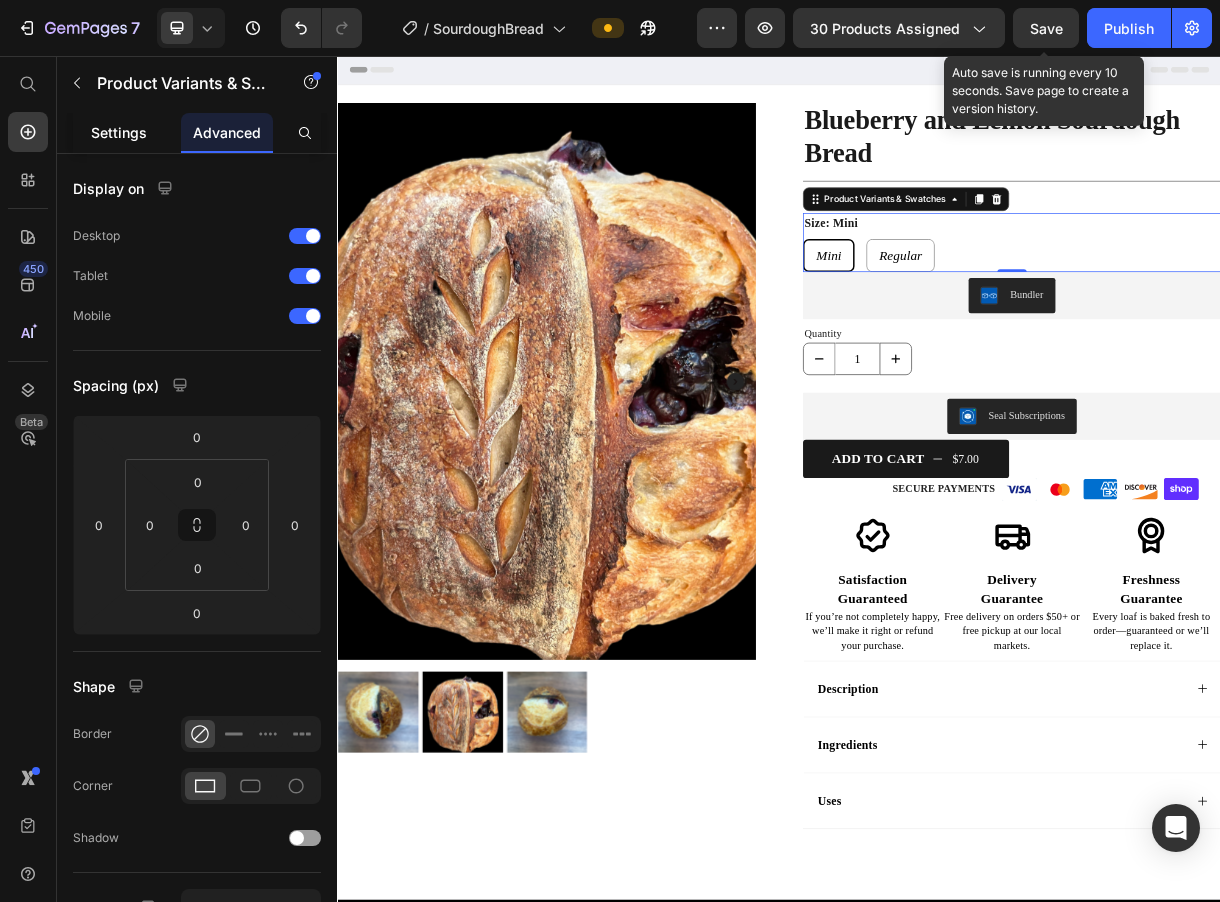click on "Settings" at bounding box center [119, 132] 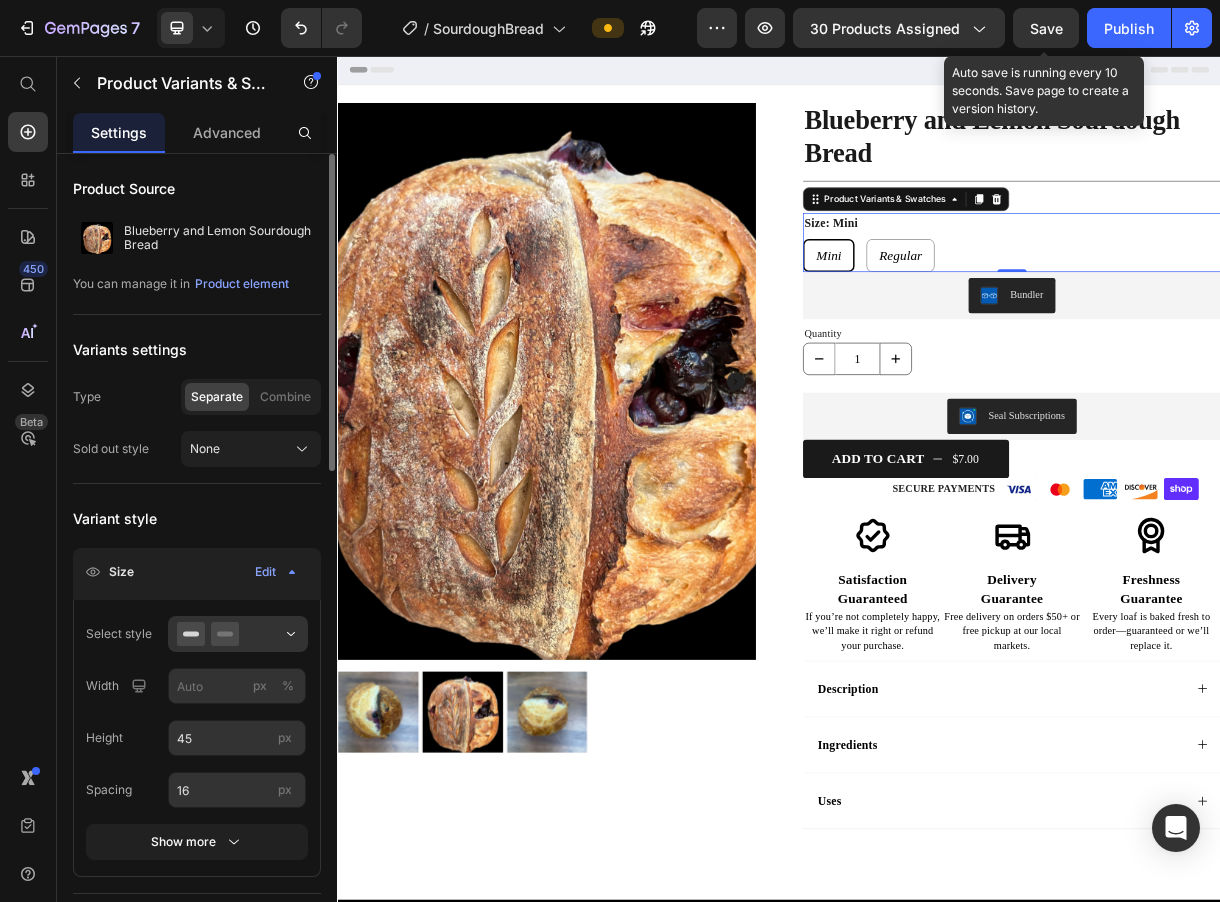 scroll, scrollTop: 1, scrollLeft: 0, axis: vertical 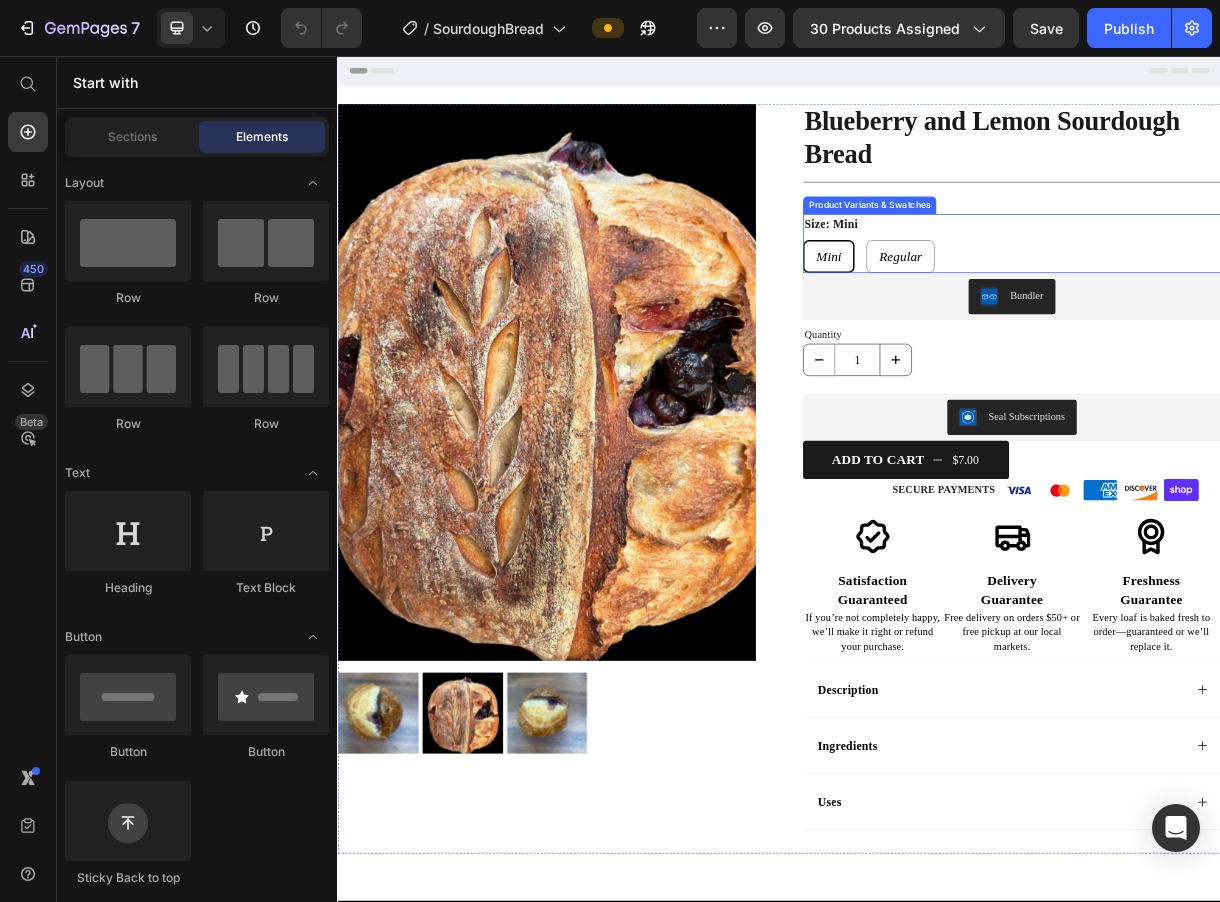 click on "Size: Mini Mini Mini Mini Regular Regular Regular" at bounding box center (1253, 311) 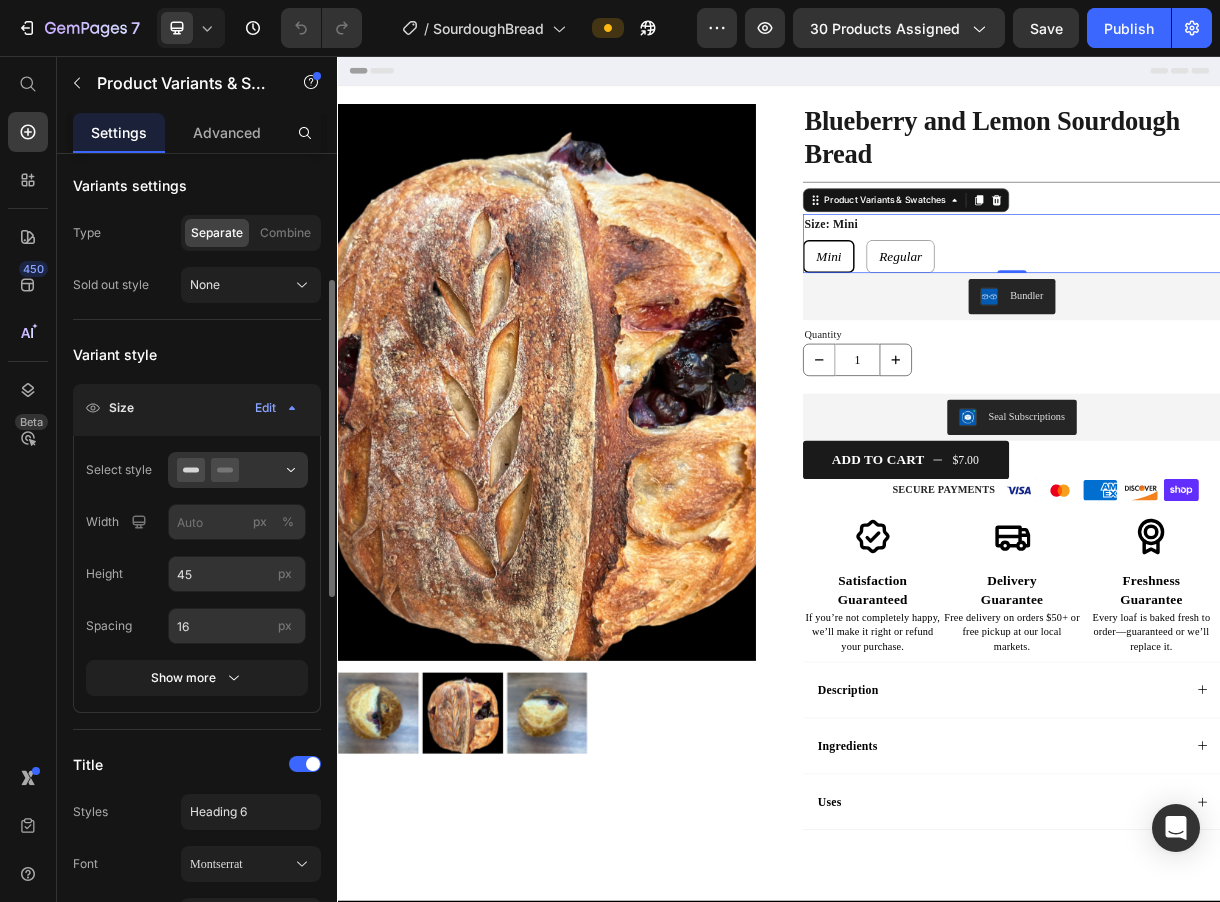 scroll, scrollTop: 259, scrollLeft: 0, axis: vertical 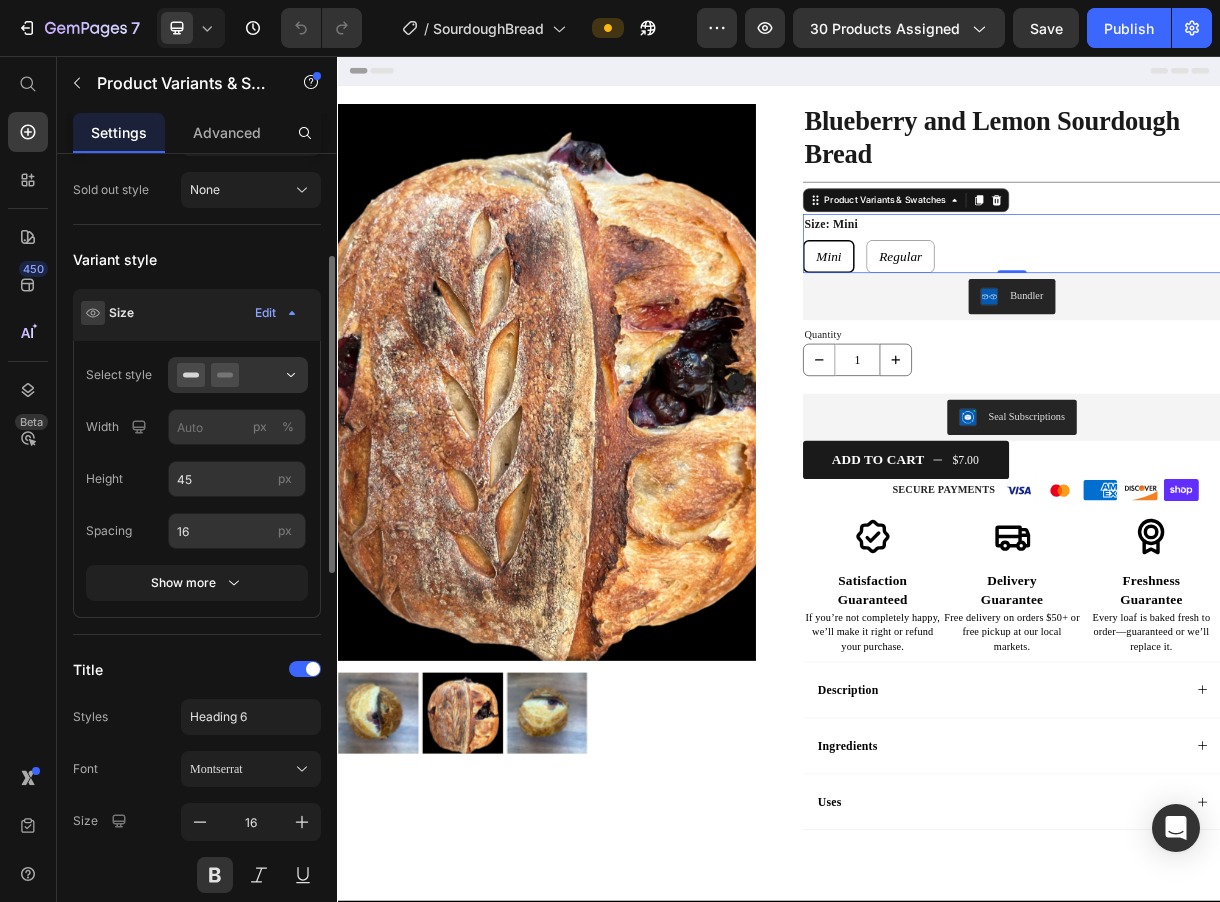 click 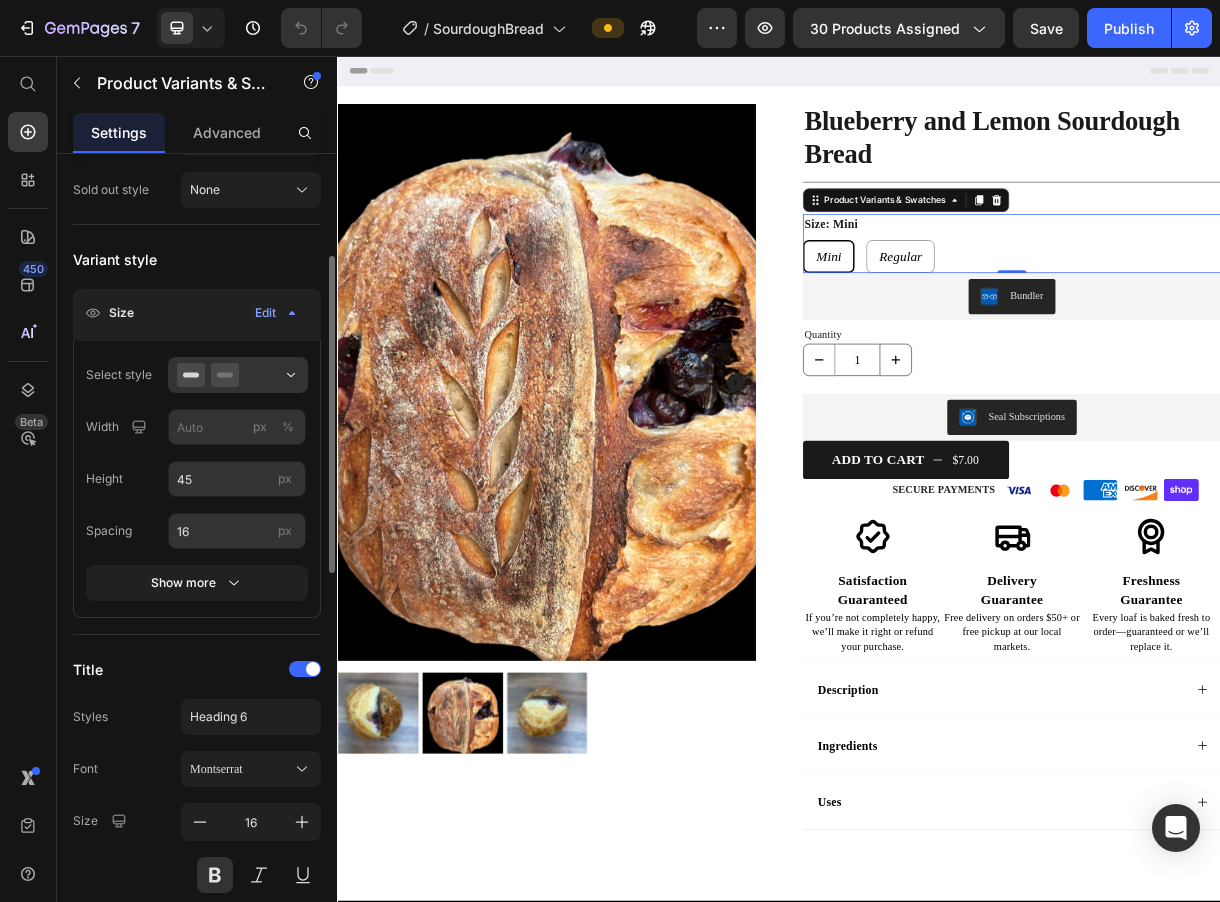 click on "Size" at bounding box center (121, 313) 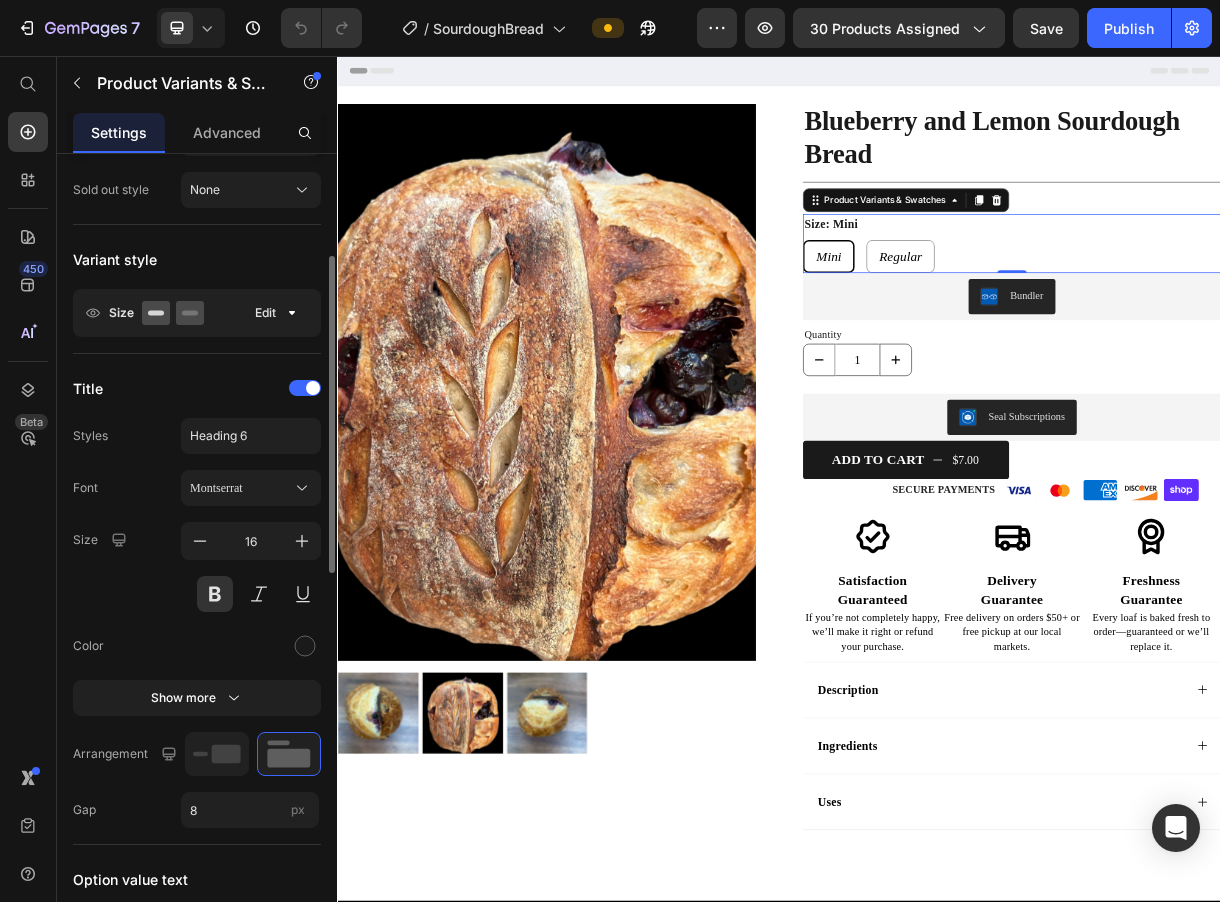 click 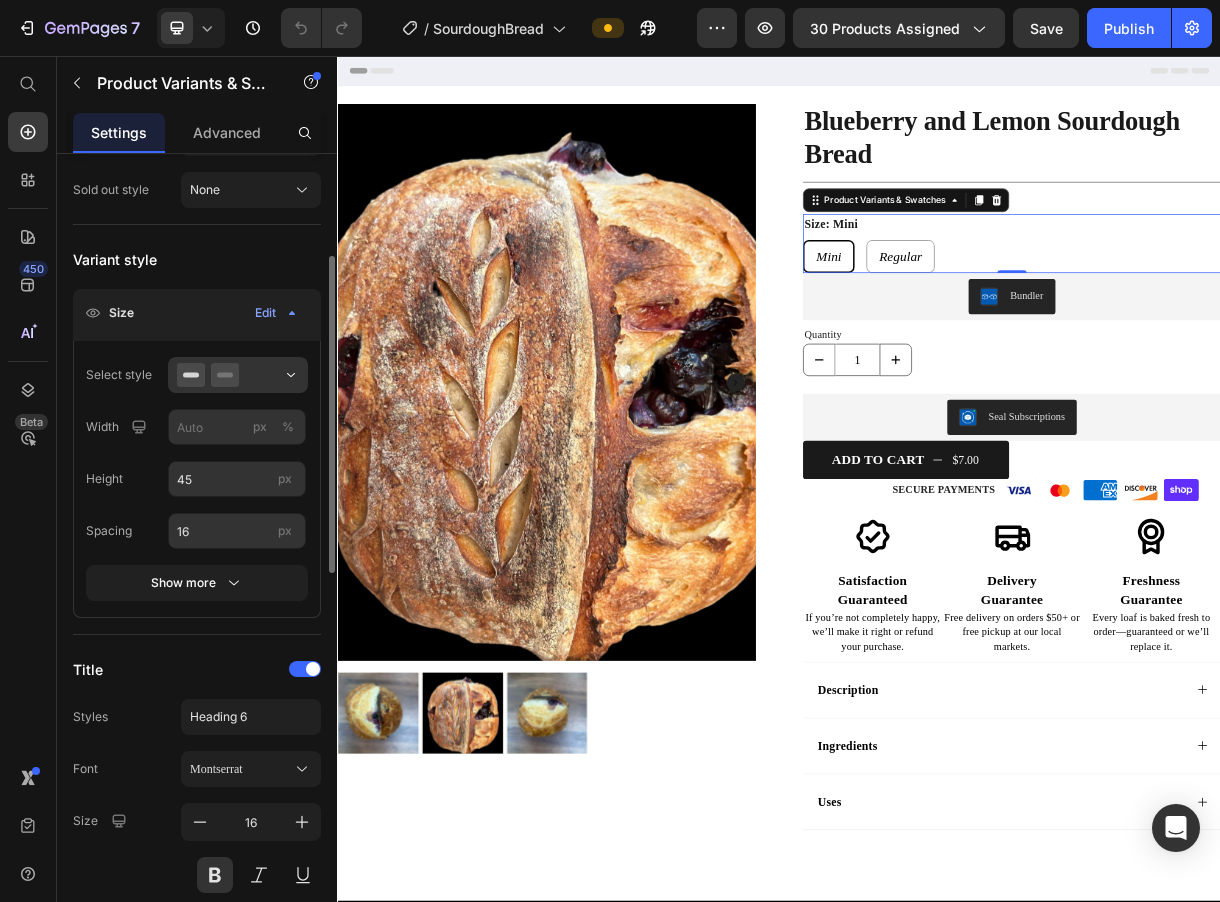 click on "Size" at bounding box center (121, 313) 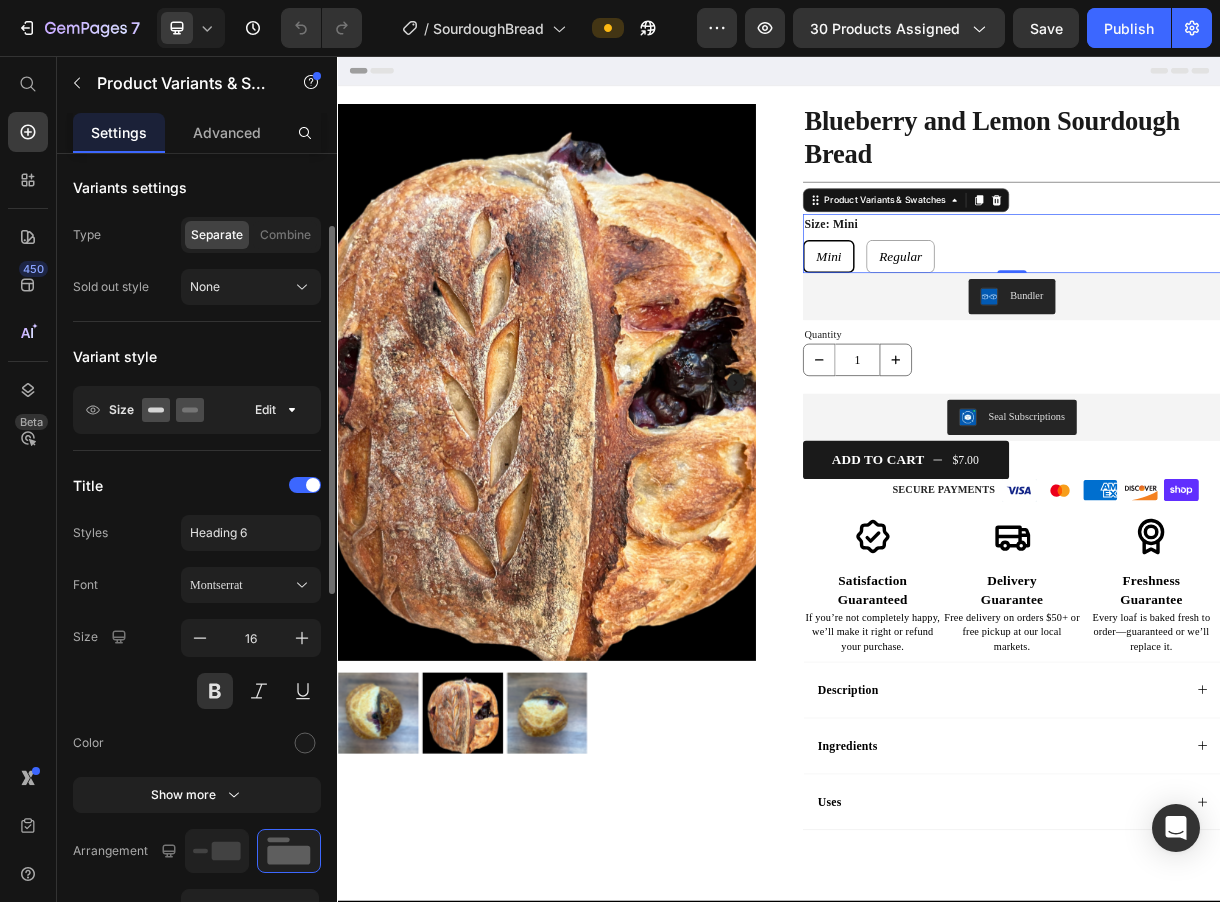scroll, scrollTop: 161, scrollLeft: 0, axis: vertical 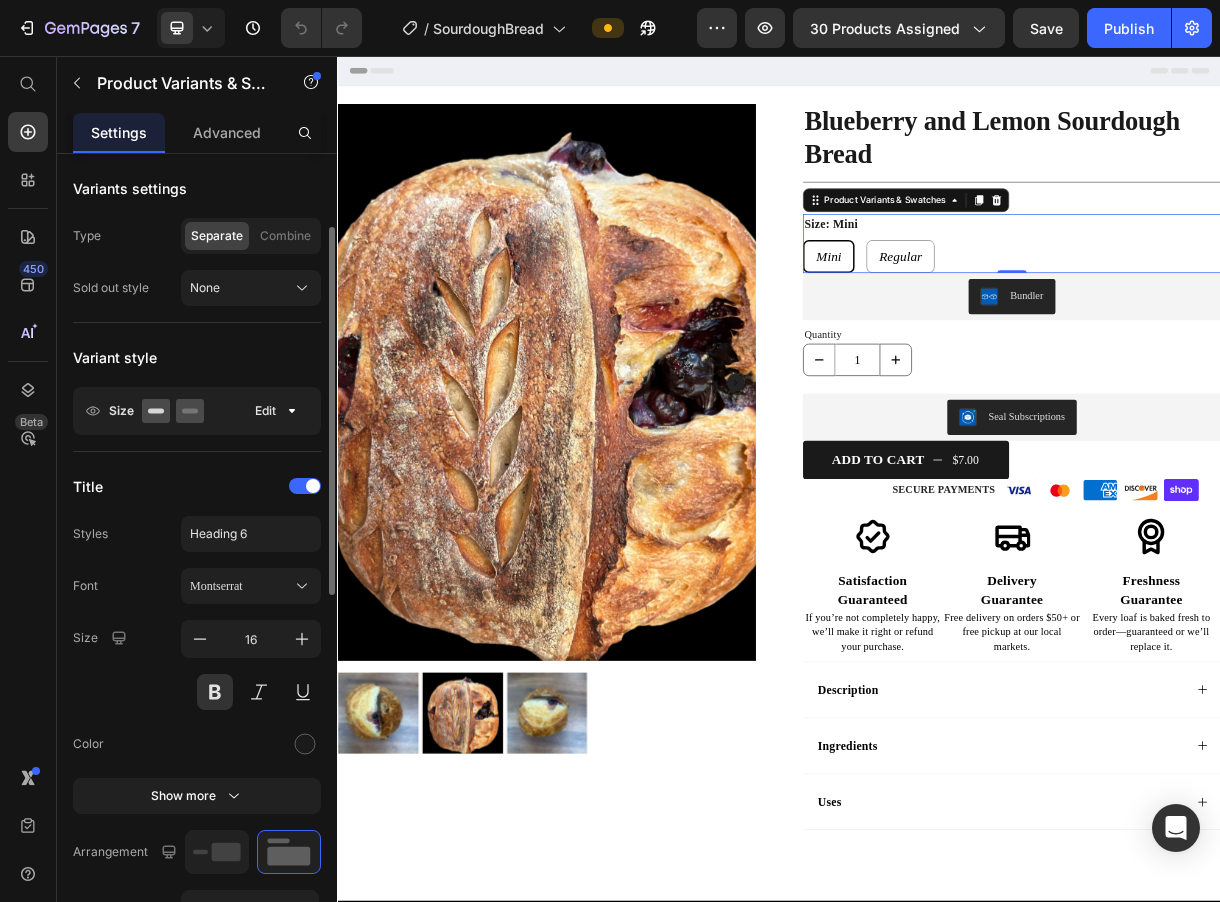 click on "Size" at bounding box center (121, 411) 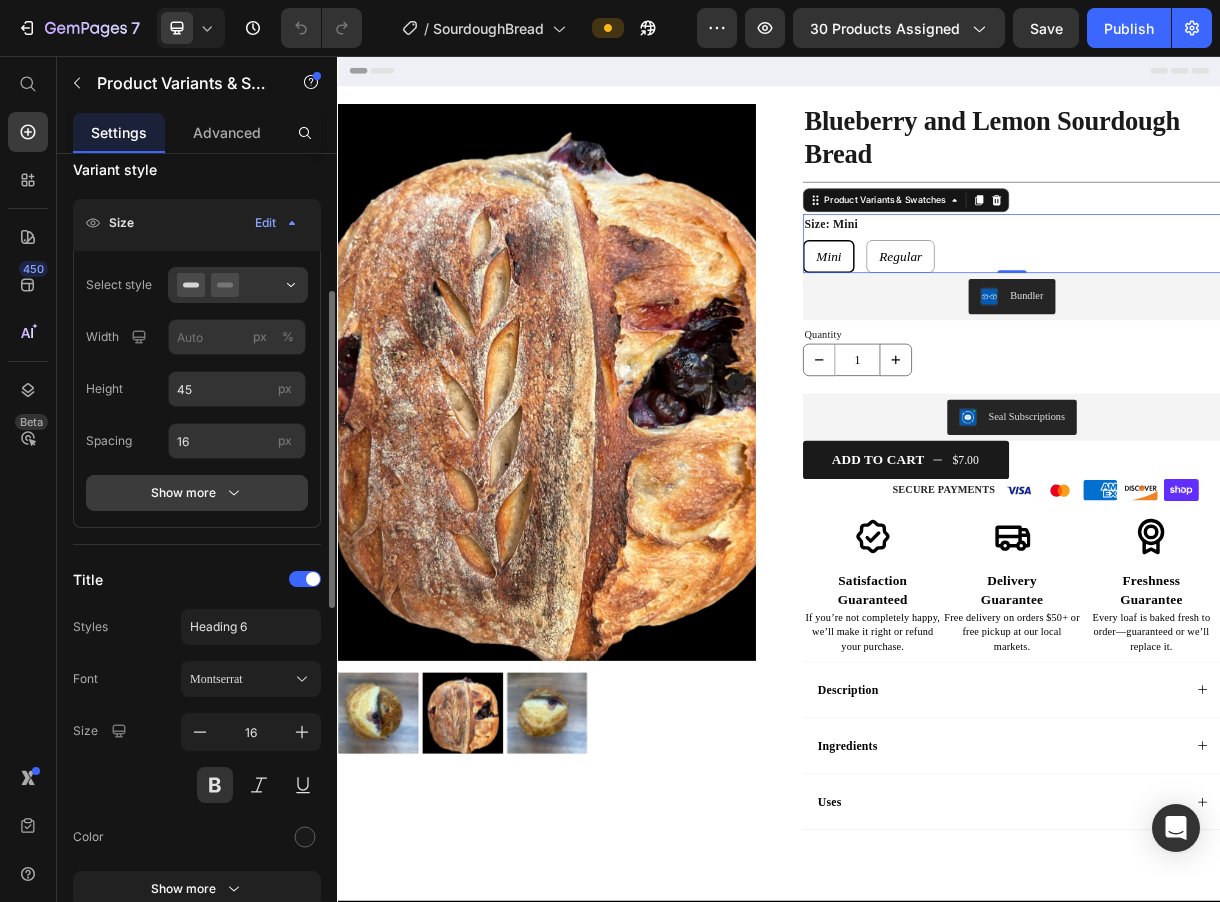 scroll, scrollTop: 351, scrollLeft: 0, axis: vertical 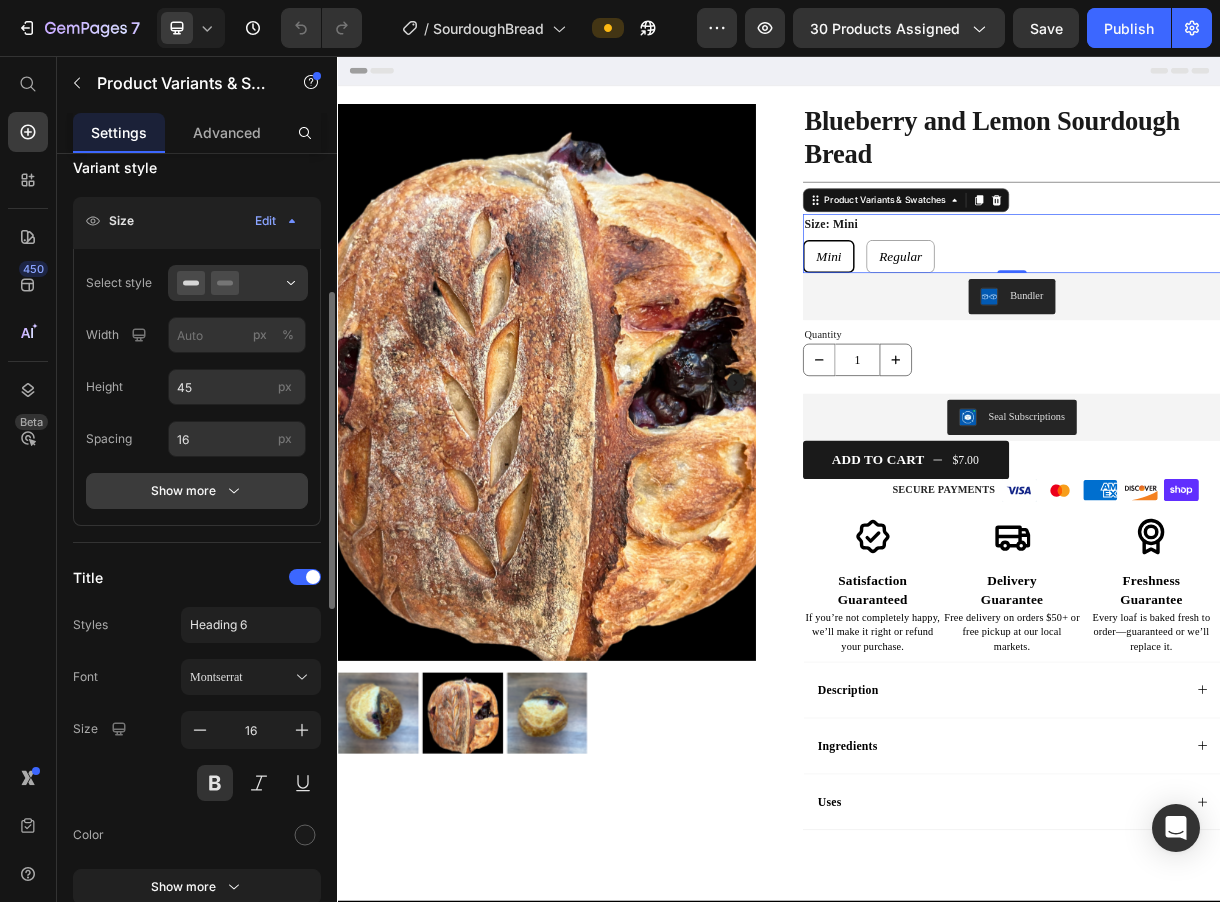 click on "Show more" at bounding box center [197, 491] 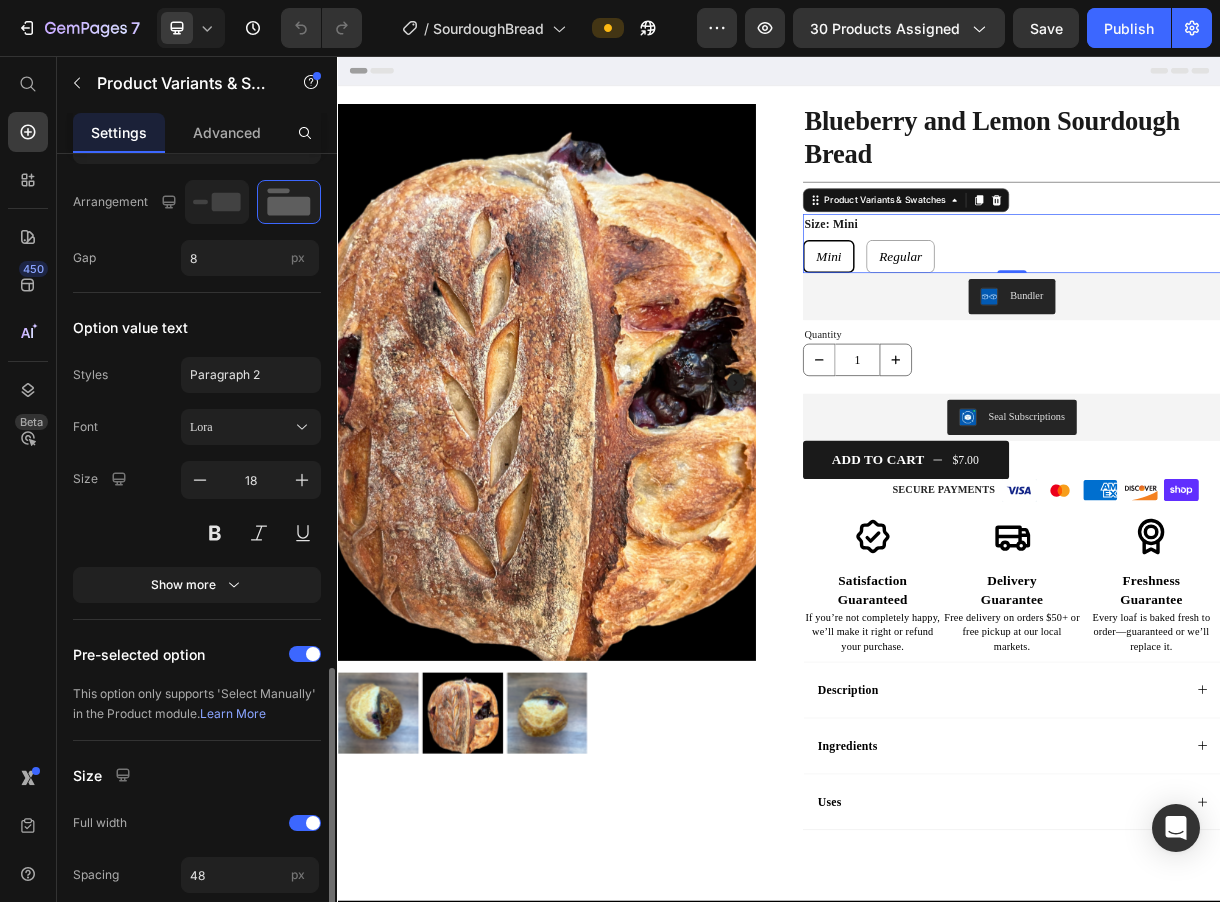 scroll, scrollTop: 1640, scrollLeft: 0, axis: vertical 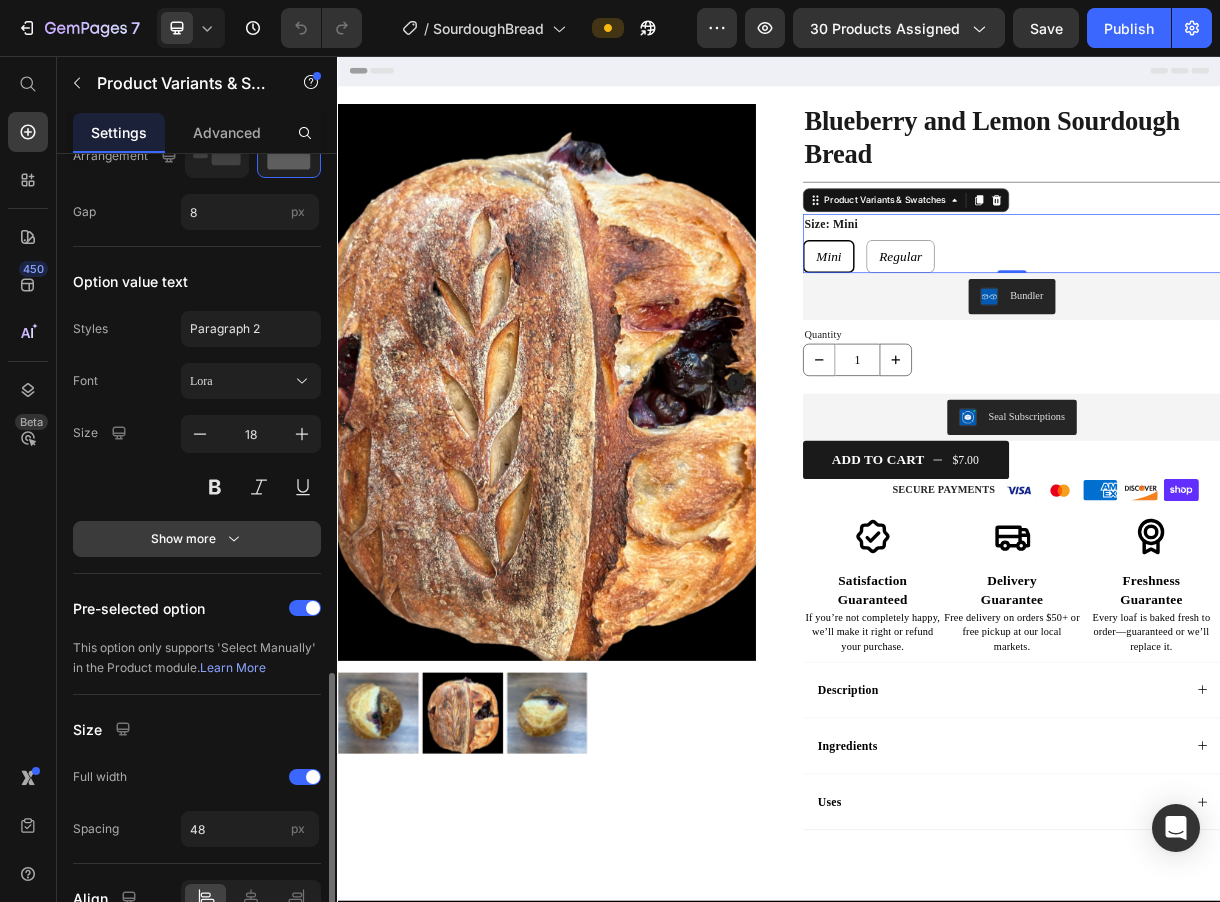 click on "Show more" at bounding box center (197, 539) 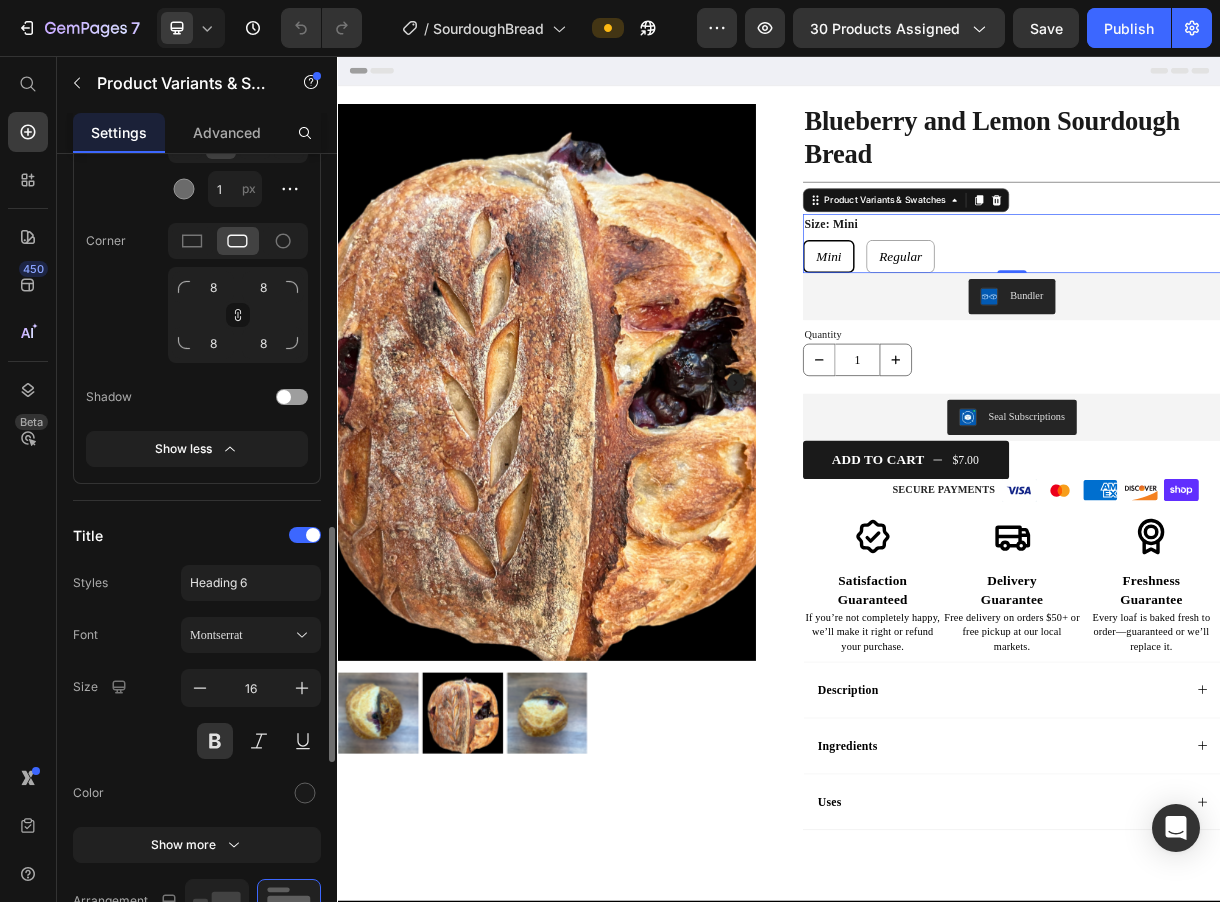scroll, scrollTop: 705, scrollLeft: 0, axis: vertical 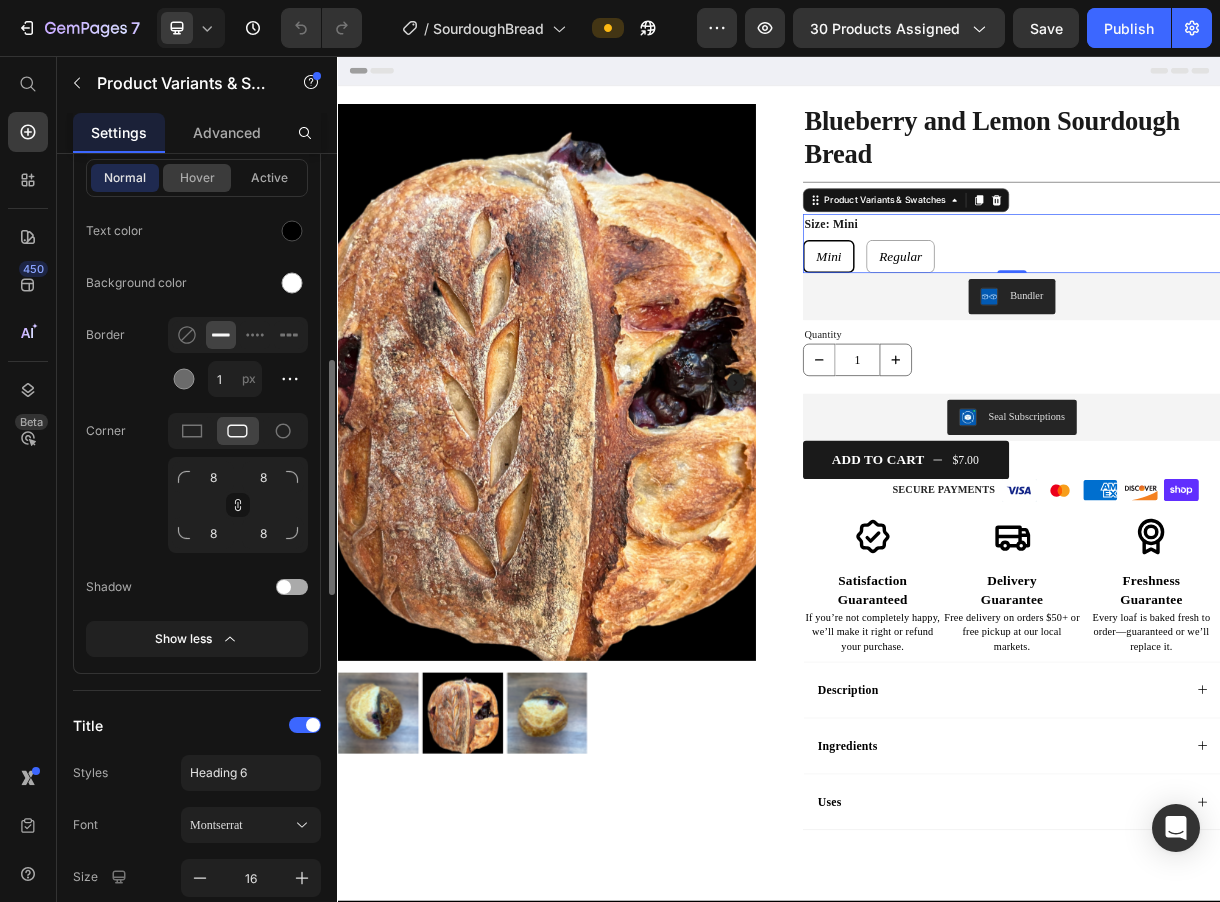 click on "hover" at bounding box center [197, 178] 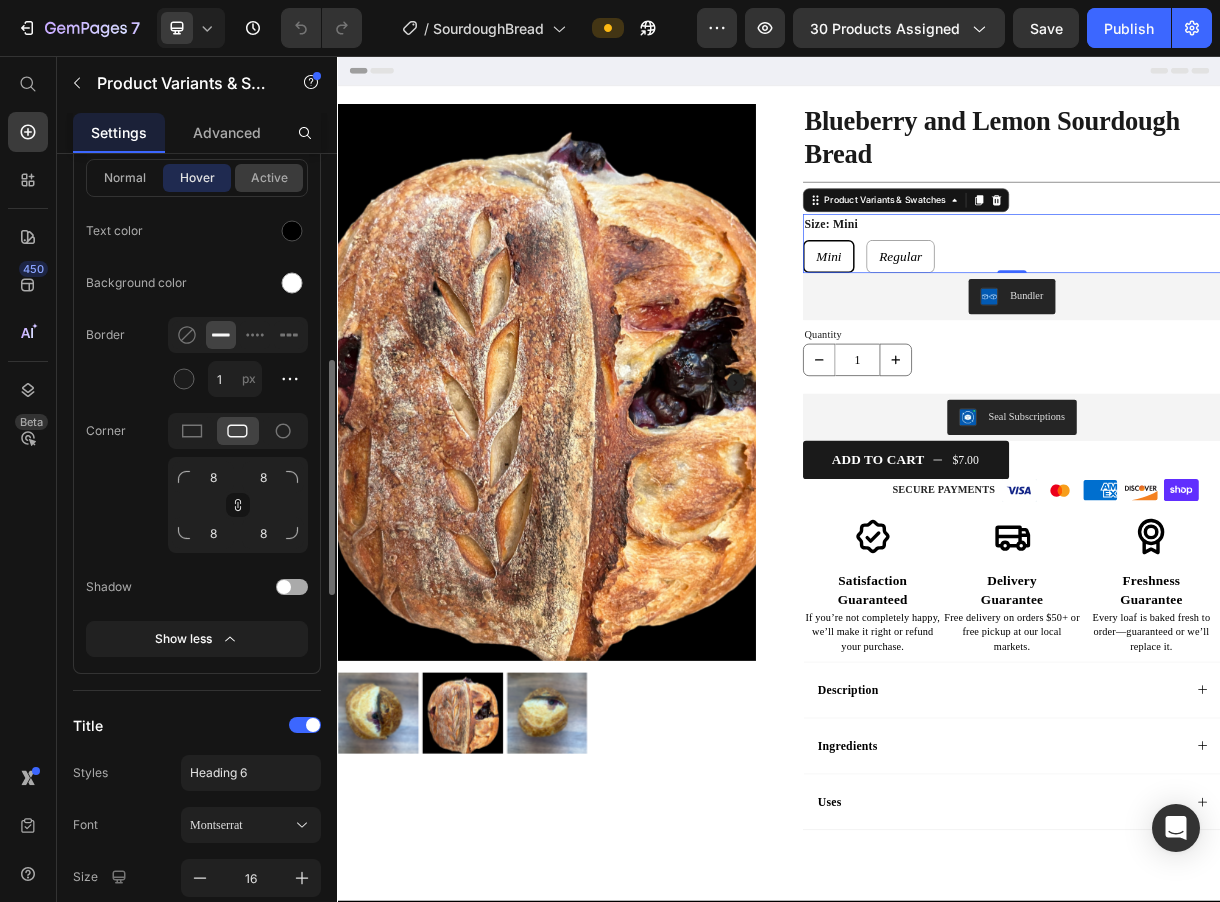 click on "active" at bounding box center [269, 178] 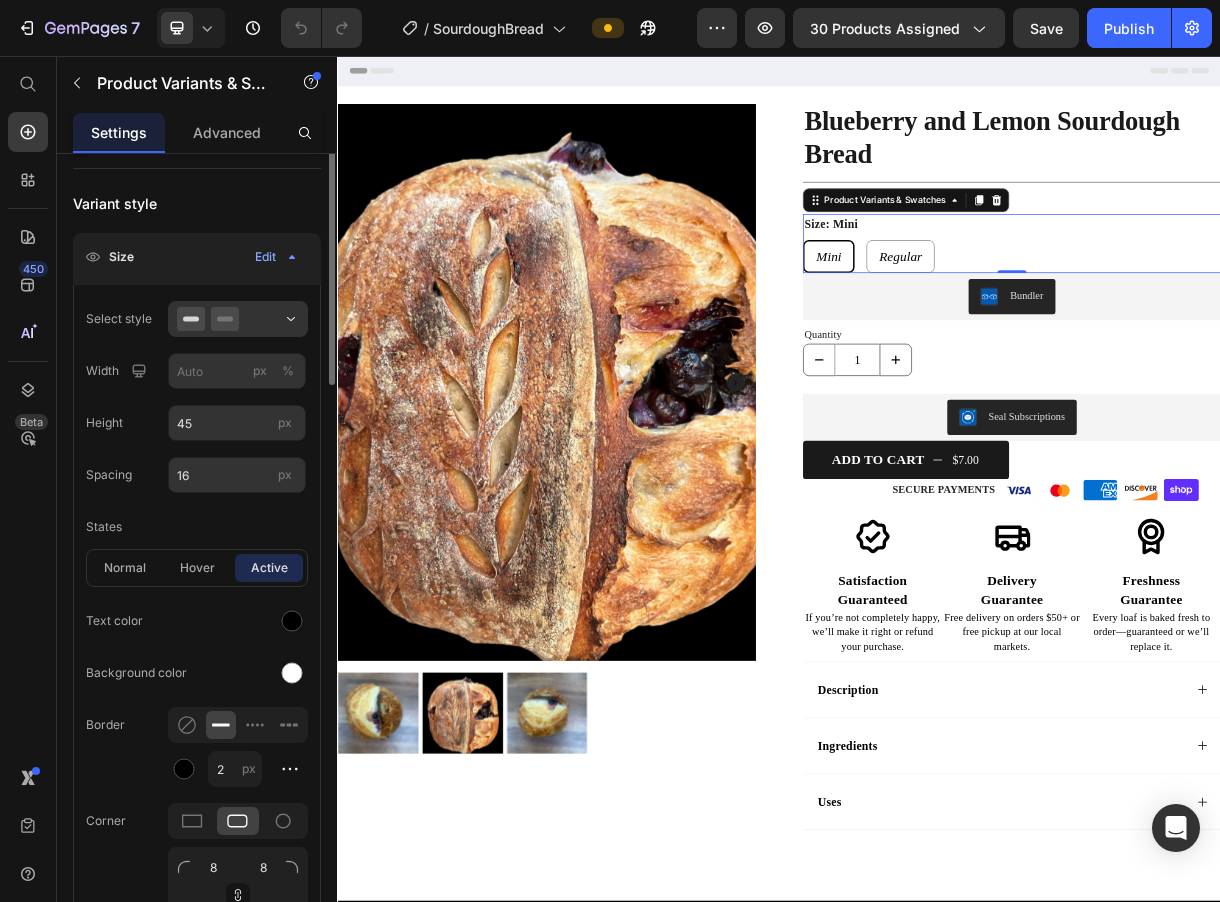 scroll, scrollTop: 0, scrollLeft: 0, axis: both 